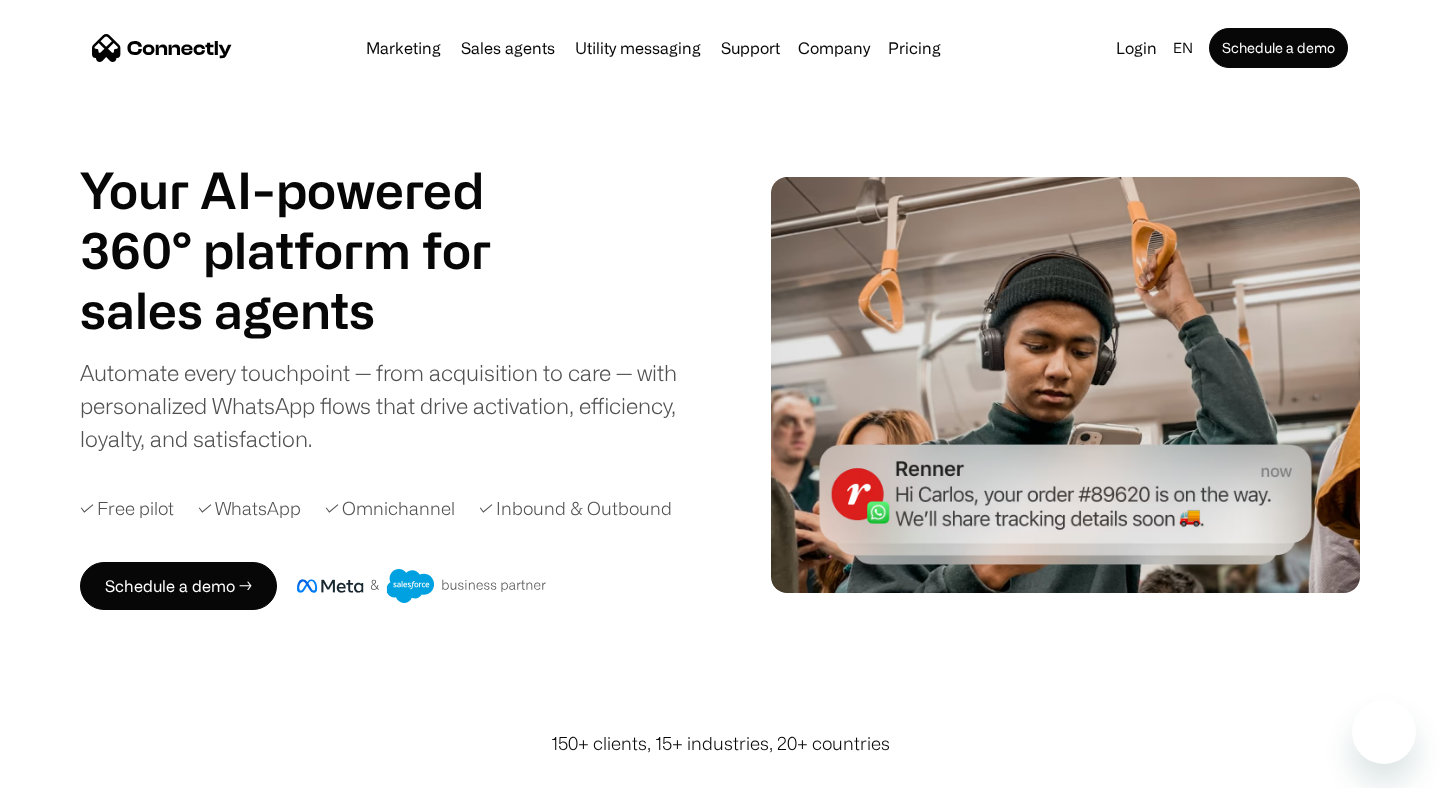 scroll, scrollTop: 0, scrollLeft: 0, axis: both 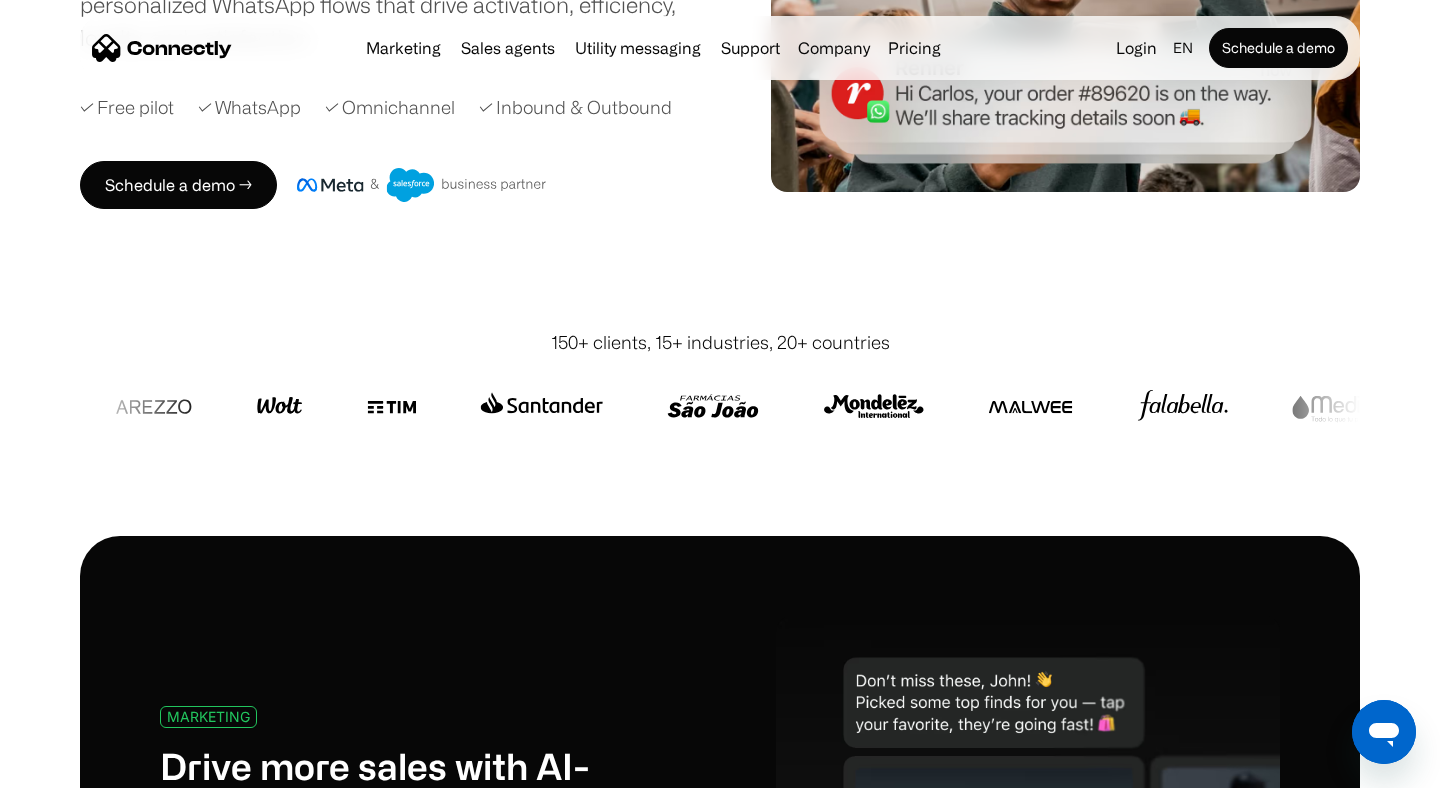 click on "150+ clients, 15+ industries, 20+ countries" at bounding box center (720, 342) 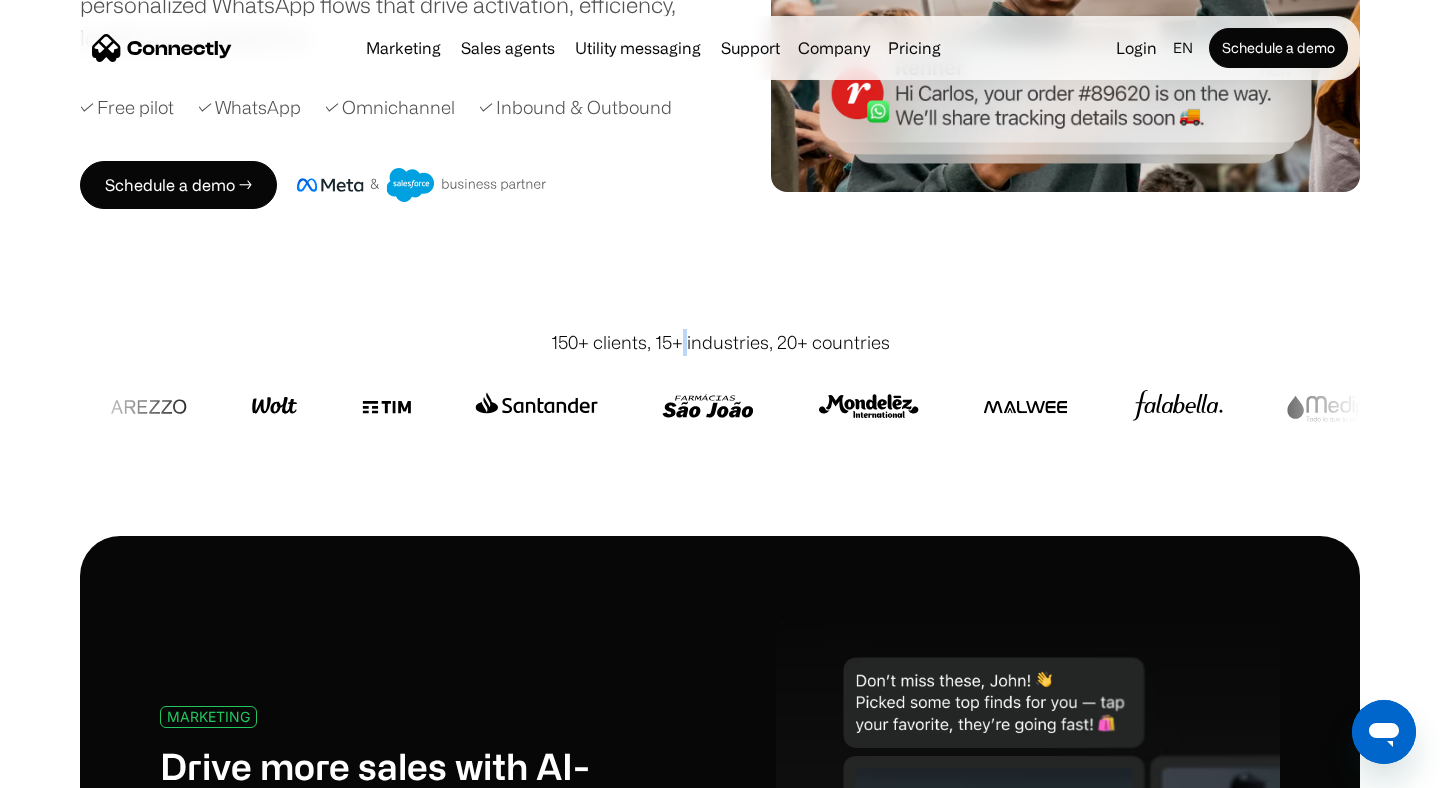 click on "150+ clients, 15+ industries, 20+ countries" at bounding box center (720, 342) 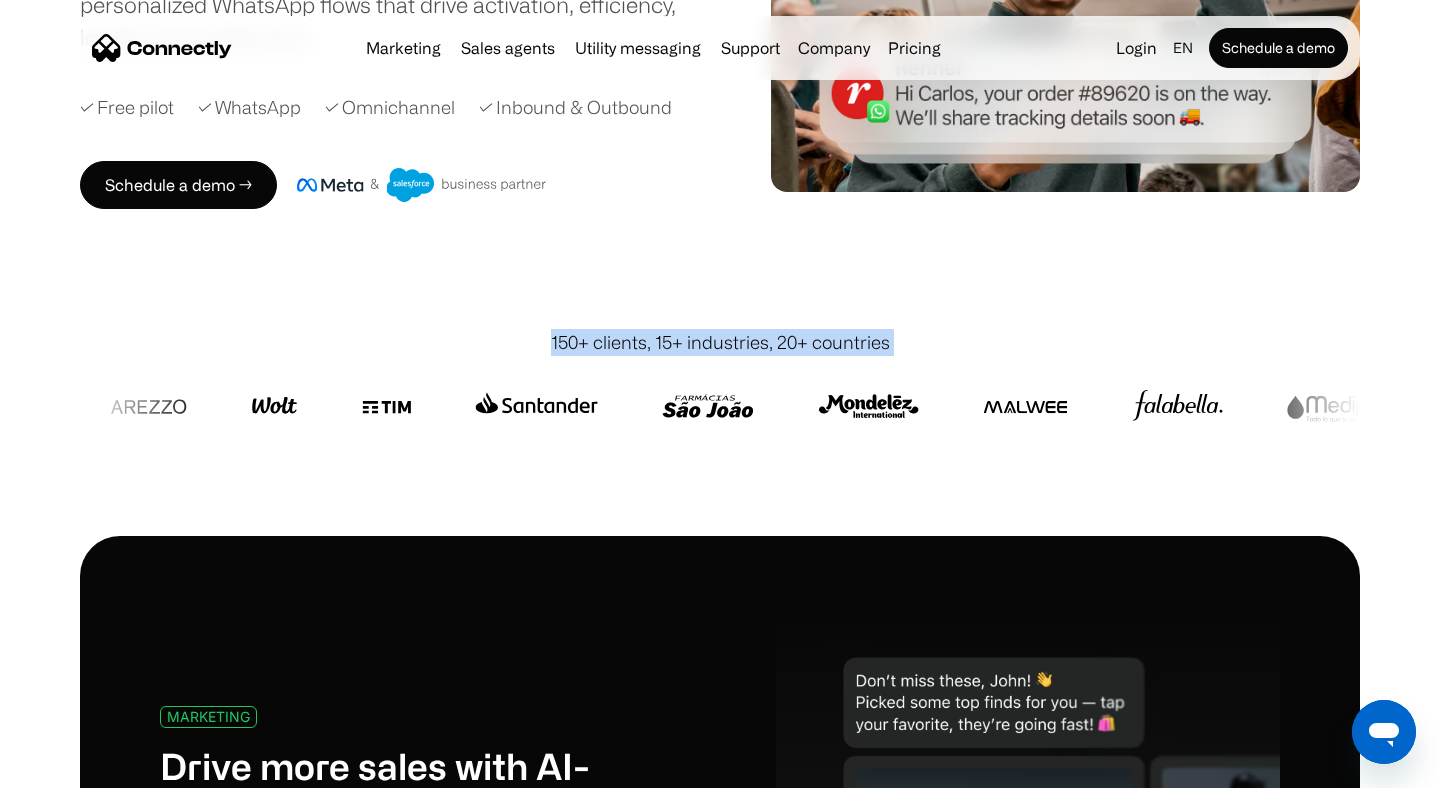 click on "150+ clients, 15+ industries, 20+ countries" at bounding box center [720, 342] 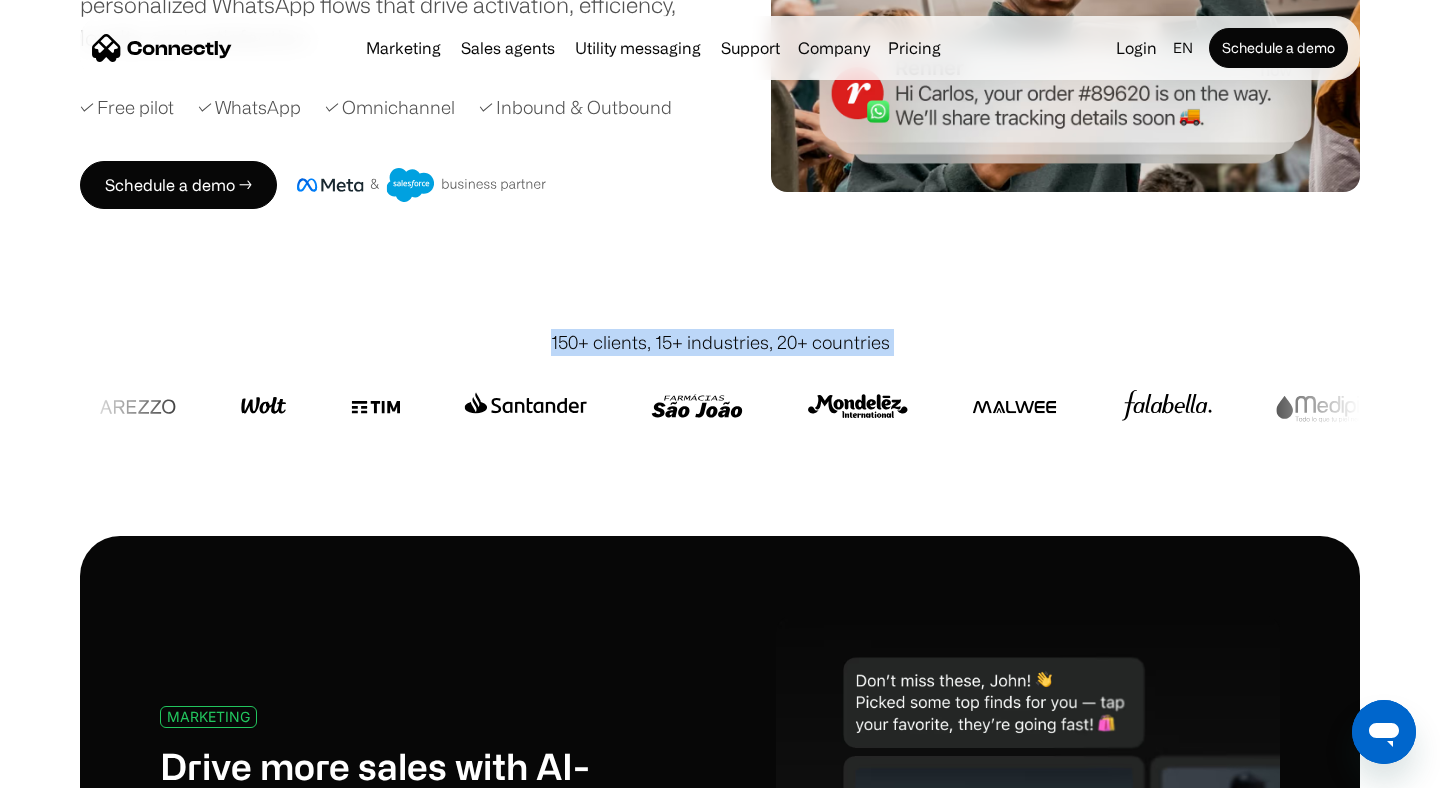click on "150+ clients, 15+ industries, 20+ countries" at bounding box center [720, 342] 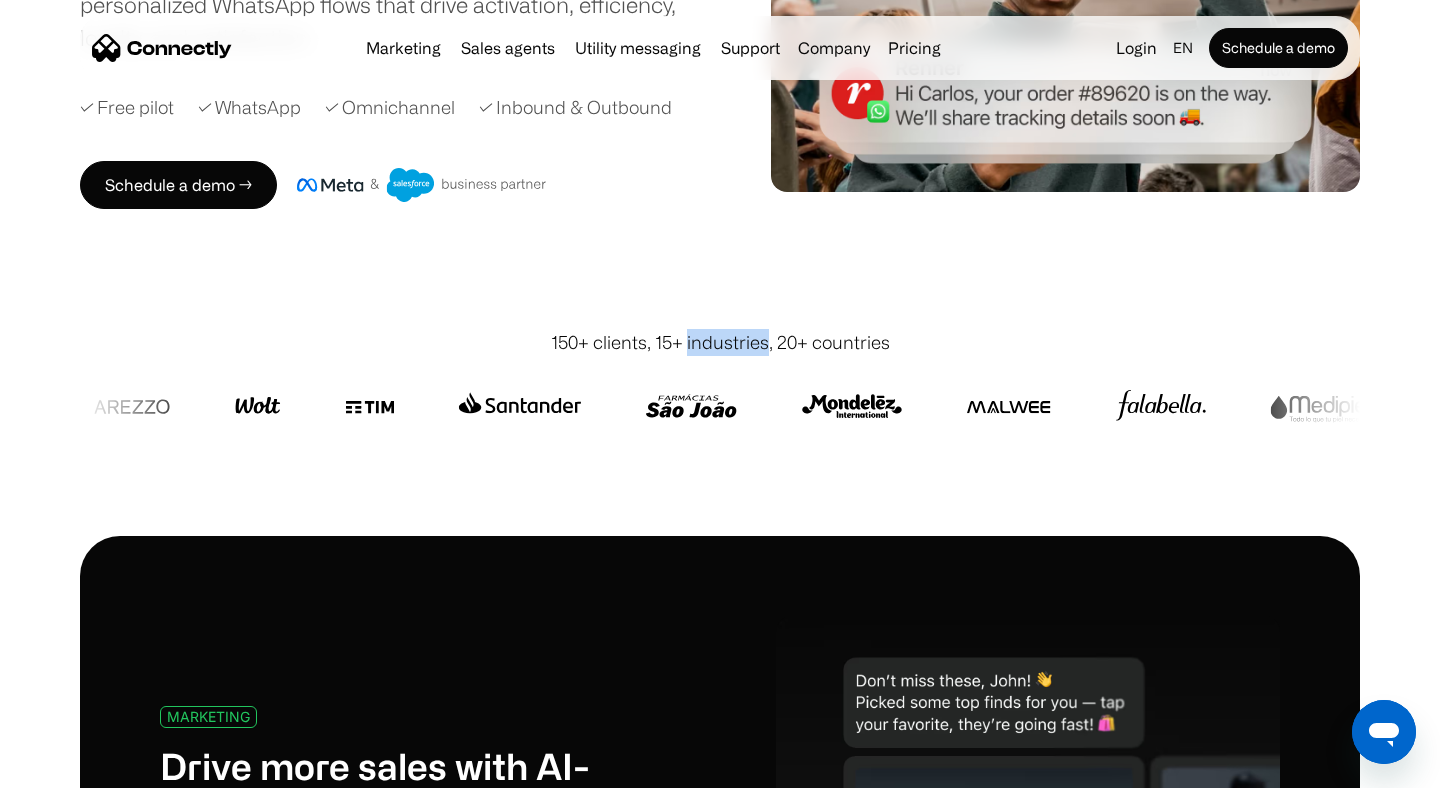 click on "150+ clients, 15+ industries, 20+ countries" at bounding box center [720, 342] 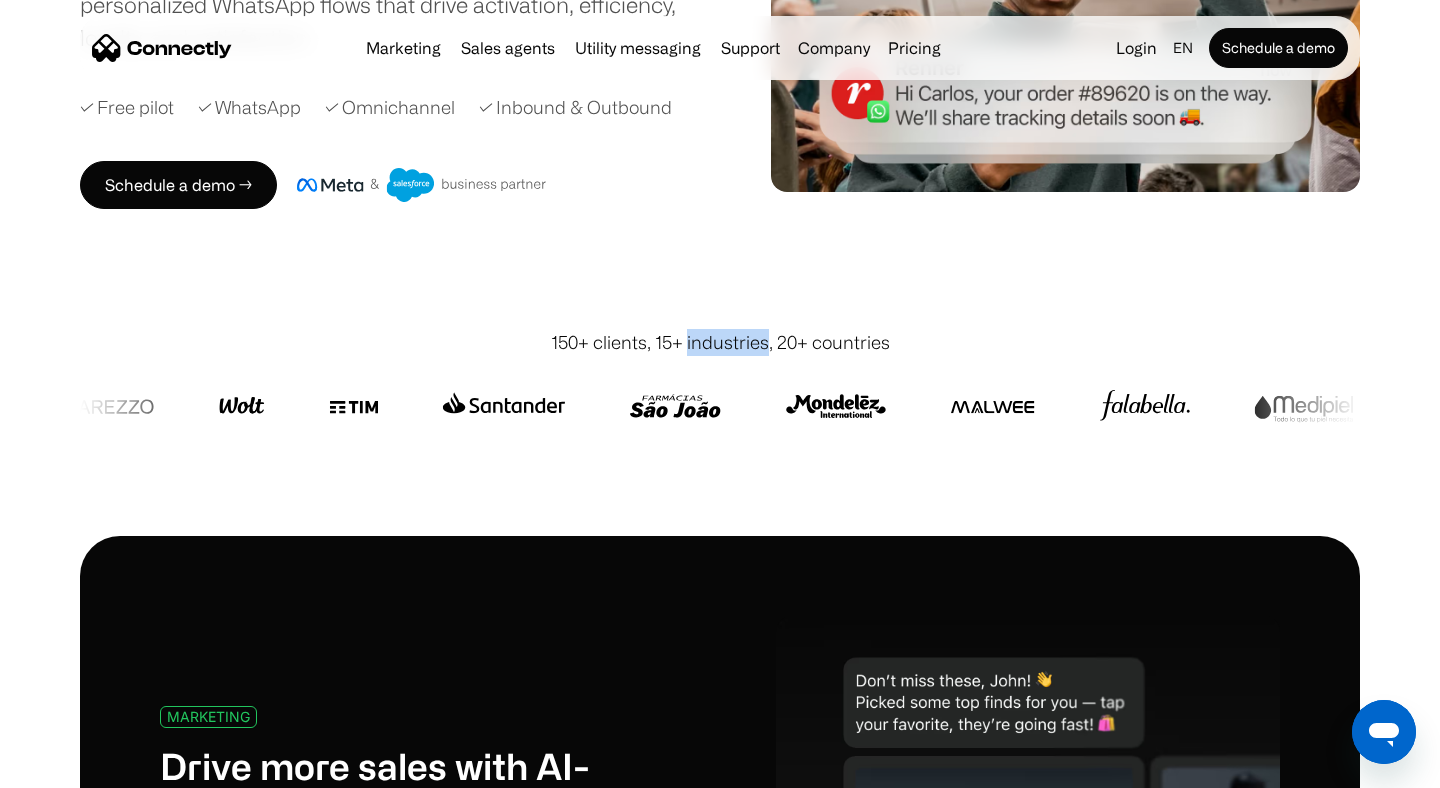 click on "150+ clients, 15+ industries, 20+ countries" at bounding box center (720, 342) 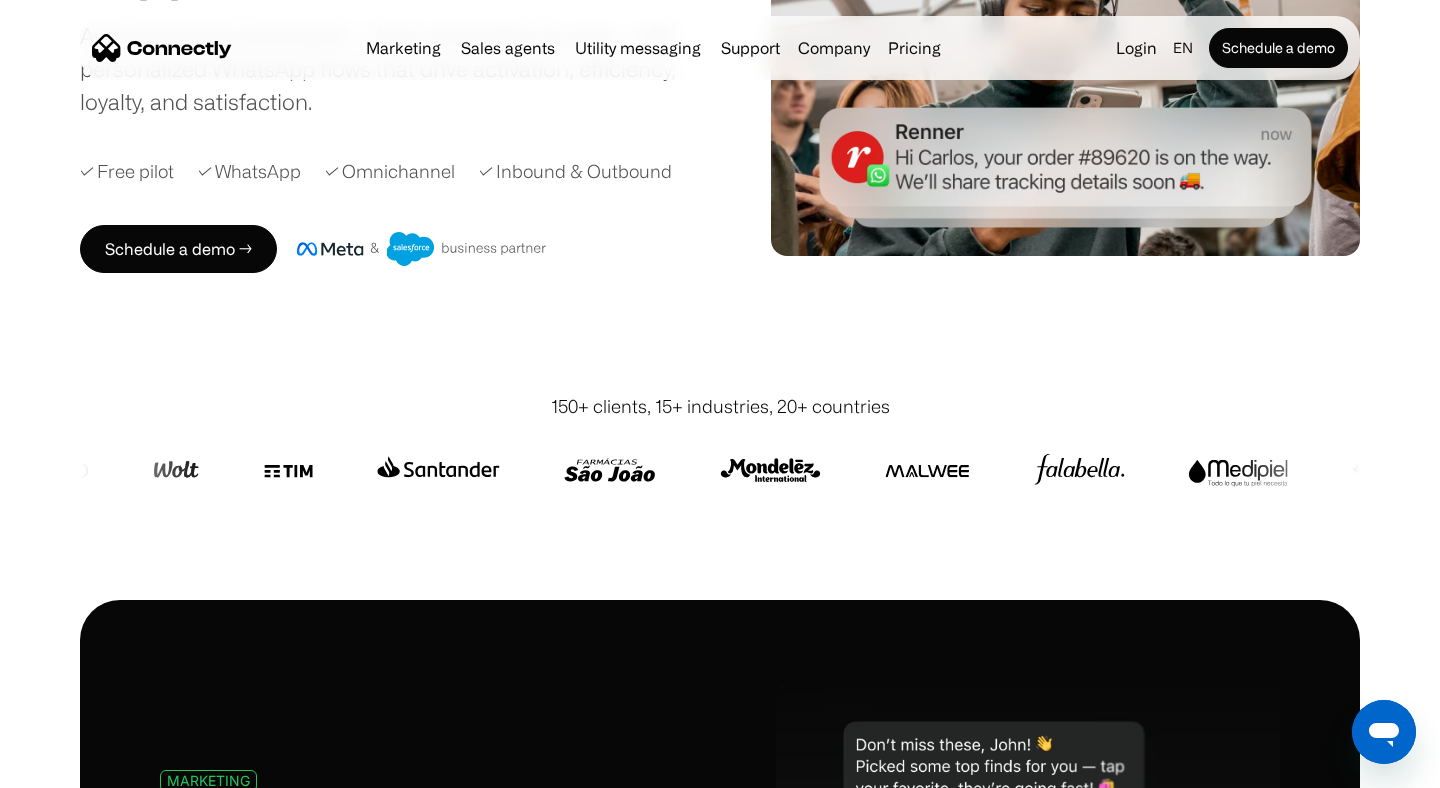 scroll, scrollTop: 0, scrollLeft: 0, axis: both 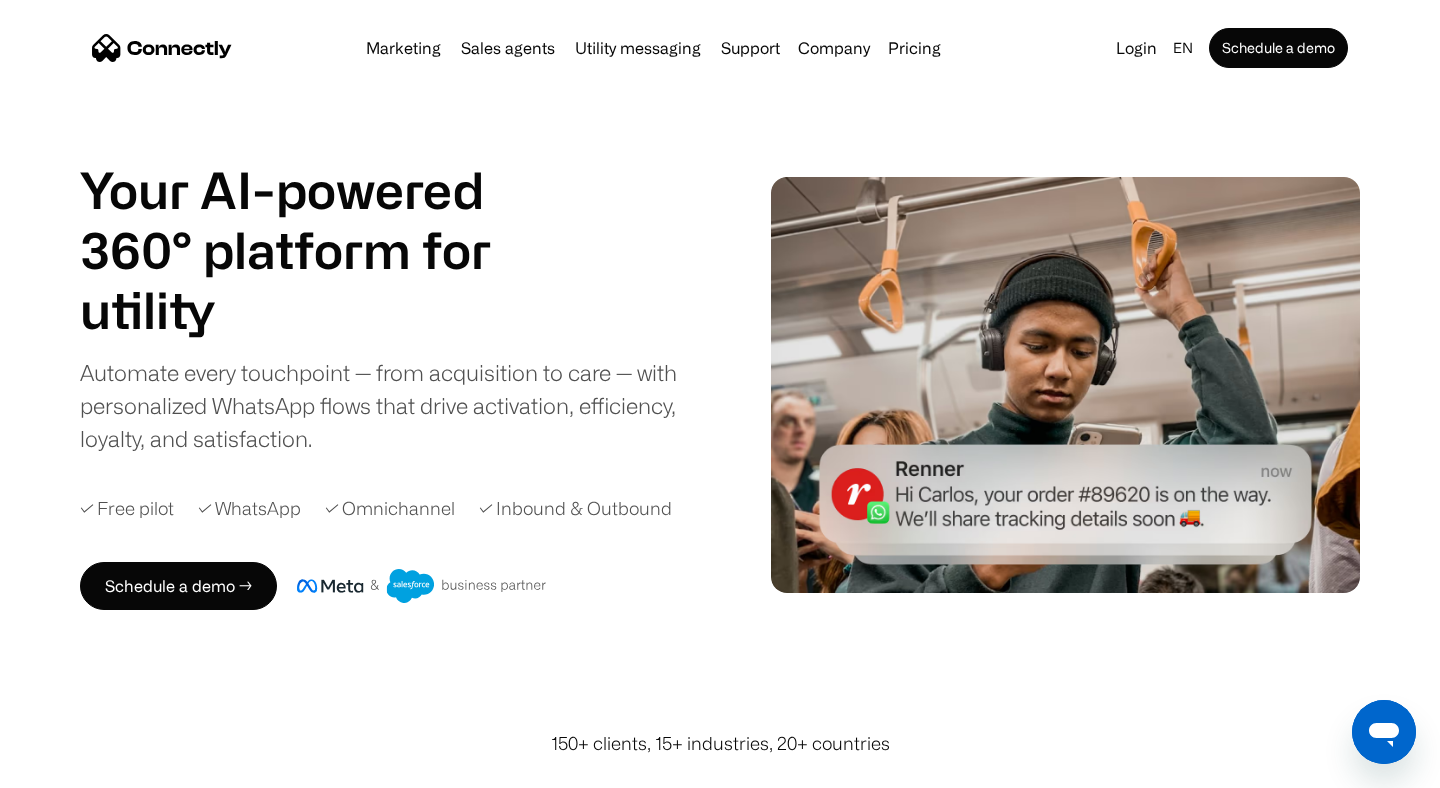 click on "Your AI-powered  360° platform for" at bounding box center [310, 220] 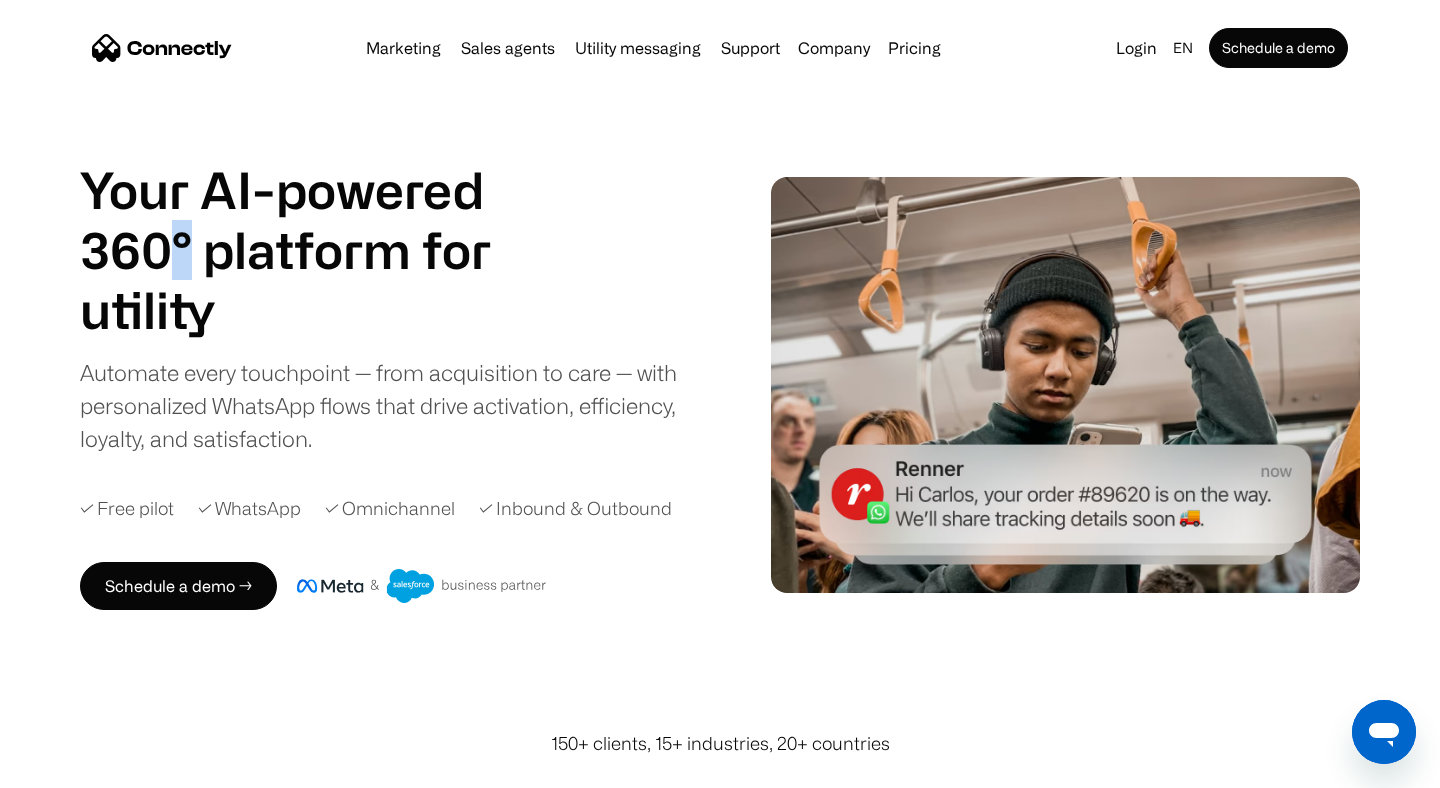 click on "Your AI-powered  360° platform for" at bounding box center [310, 220] 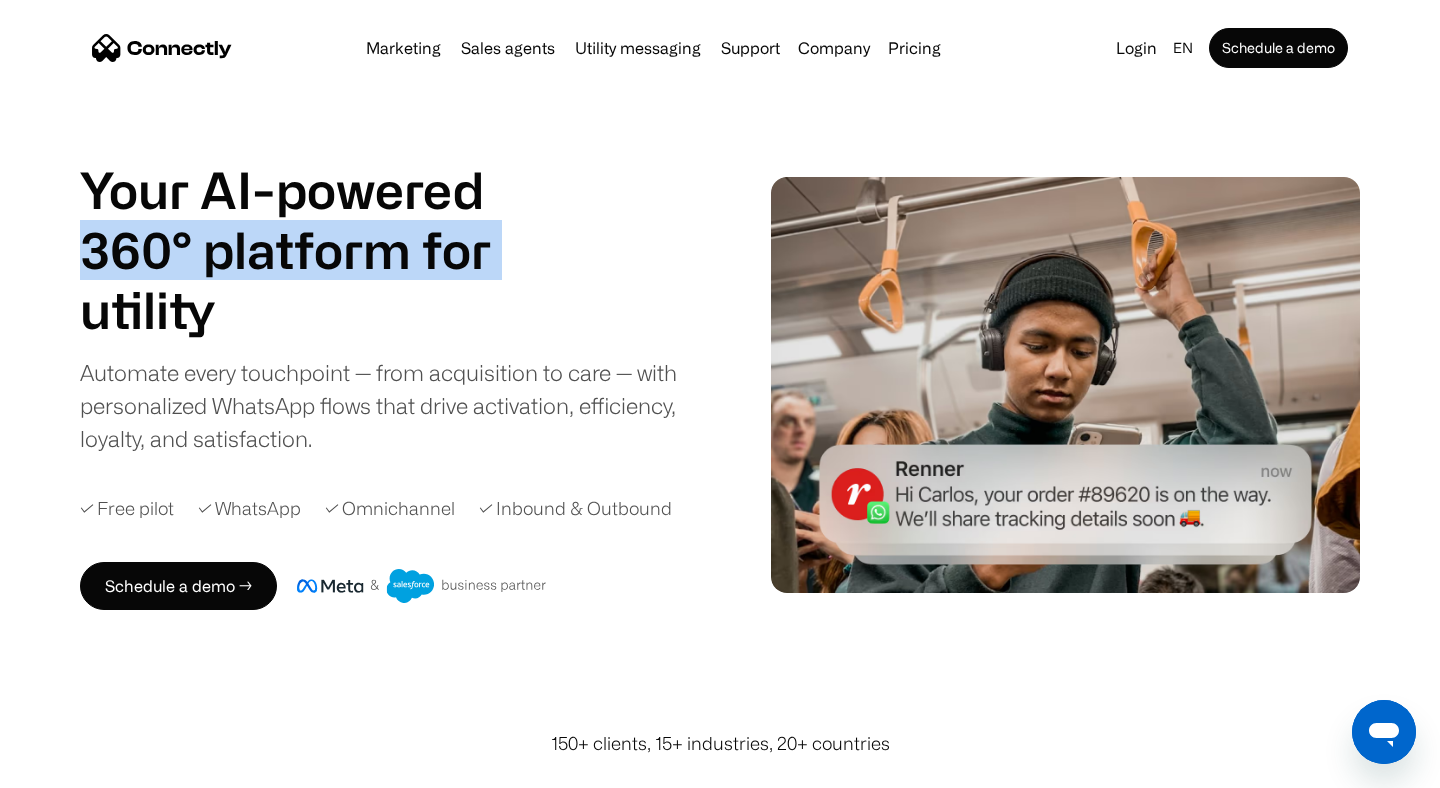 click on "Your AI-powered  360° platform for" at bounding box center (310, 220) 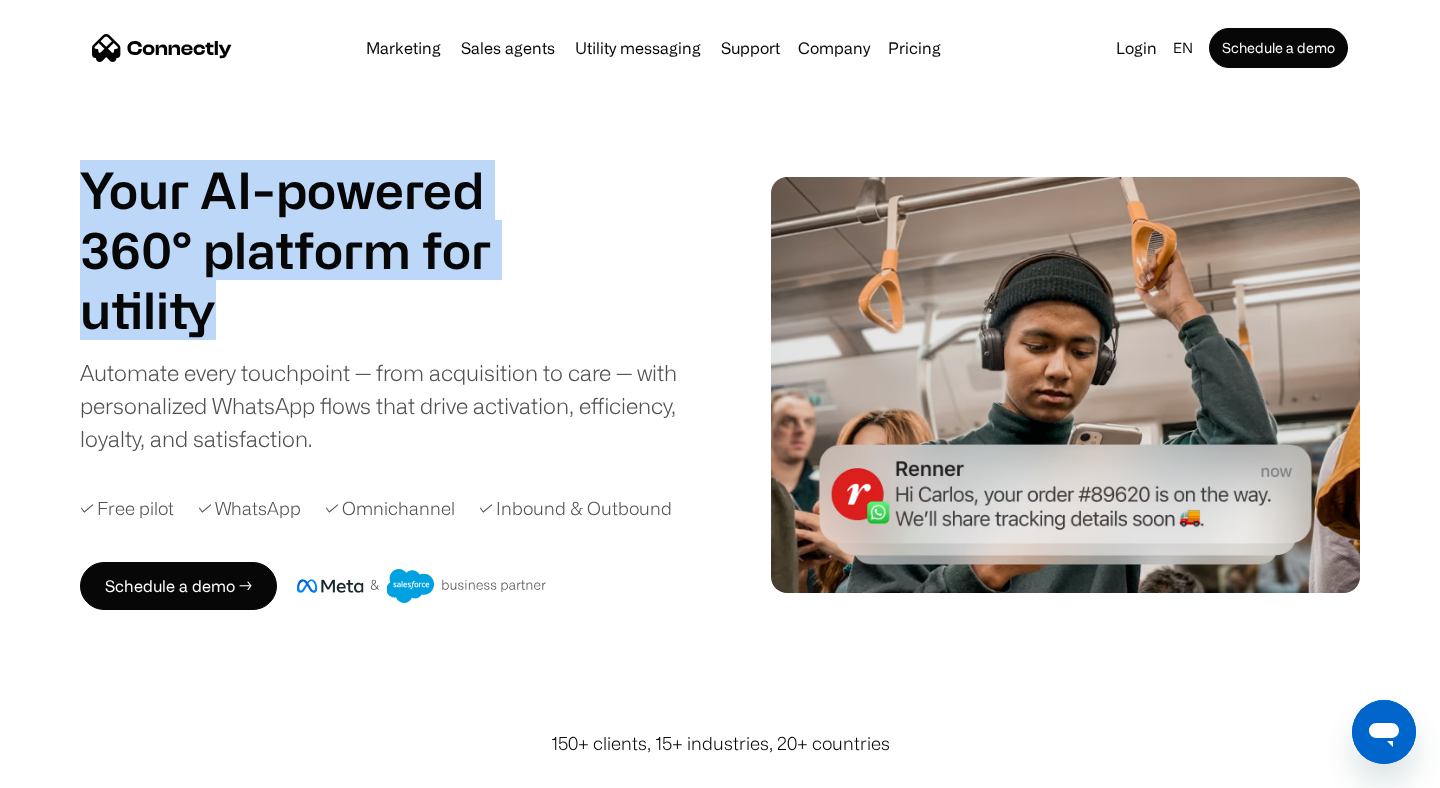drag, startPoint x: 89, startPoint y: 181, endPoint x: 250, endPoint y: 292, distance: 195.55562 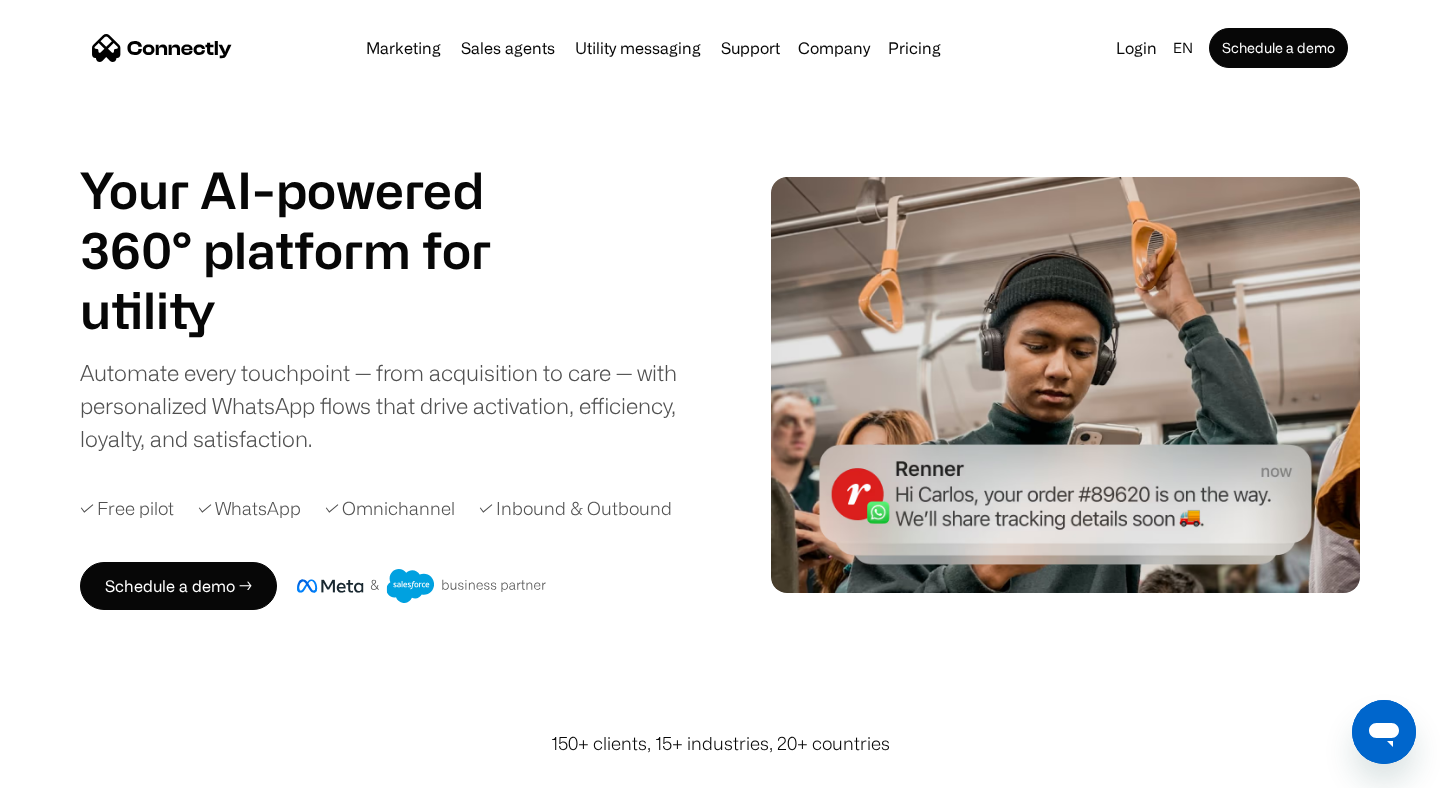click on "utility" at bounding box center (310, 310) 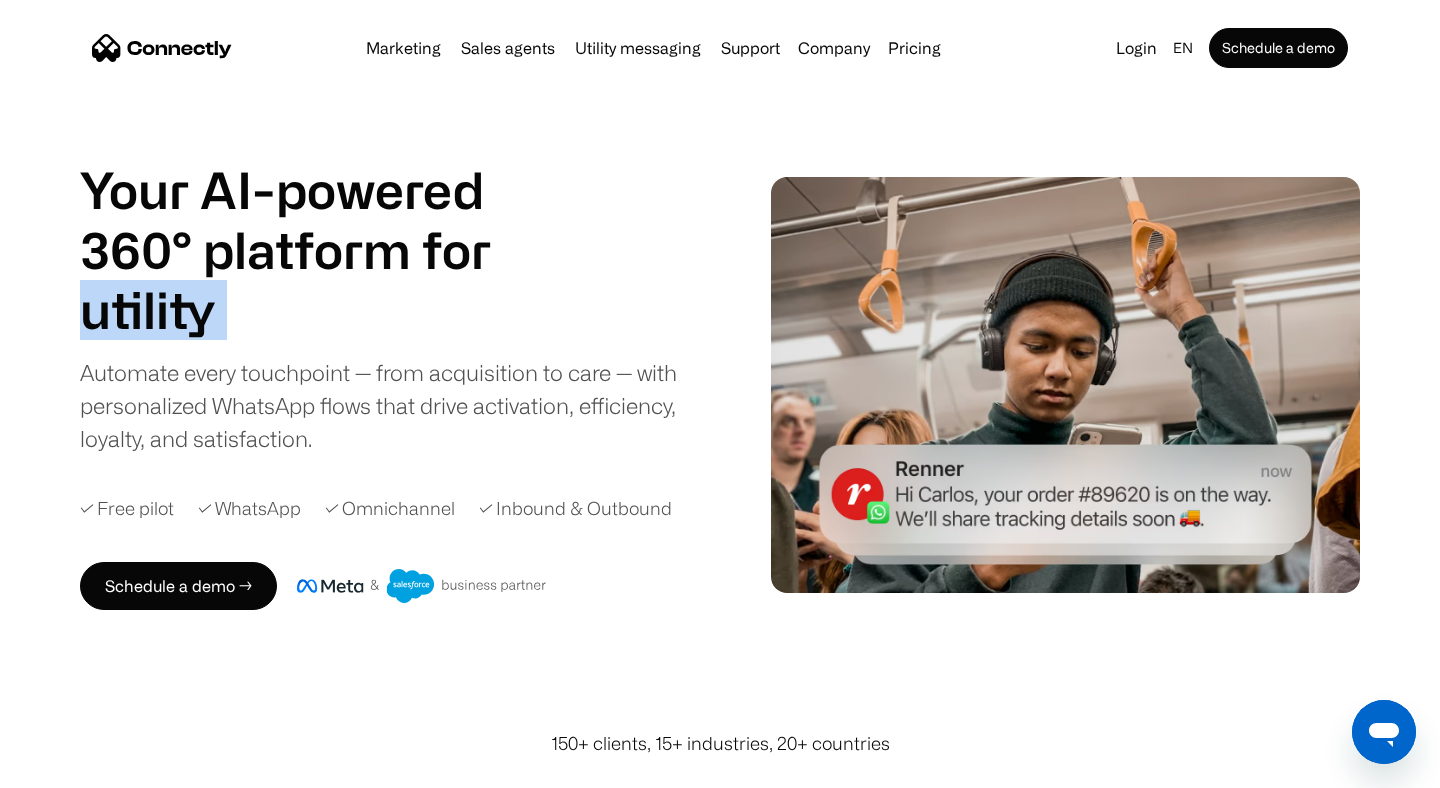 click on "utility" at bounding box center [310, 310] 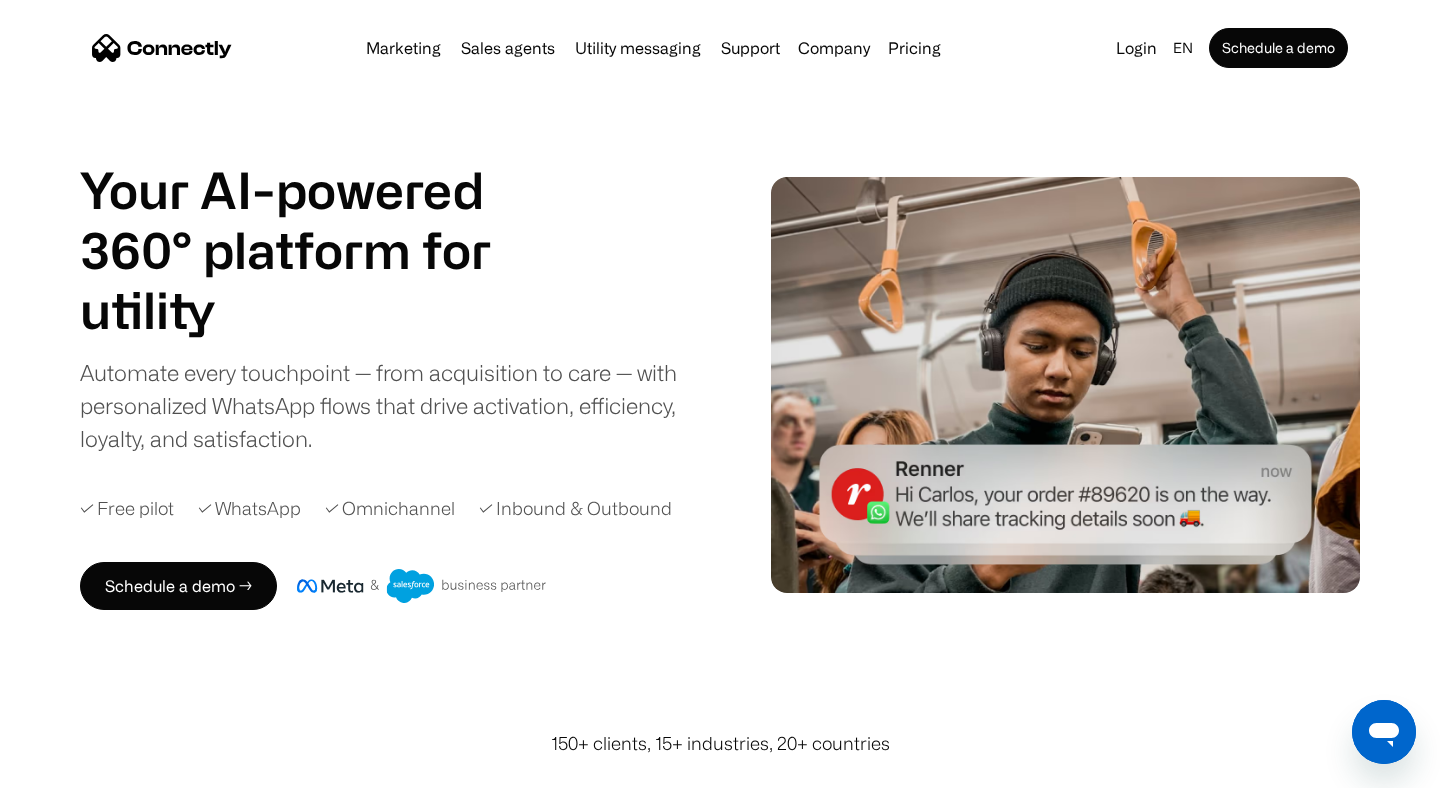 click on "Marketing Sales agents Utility messaging Support Company About us Careers Contact us Pricing" at bounding box center (653, 48) 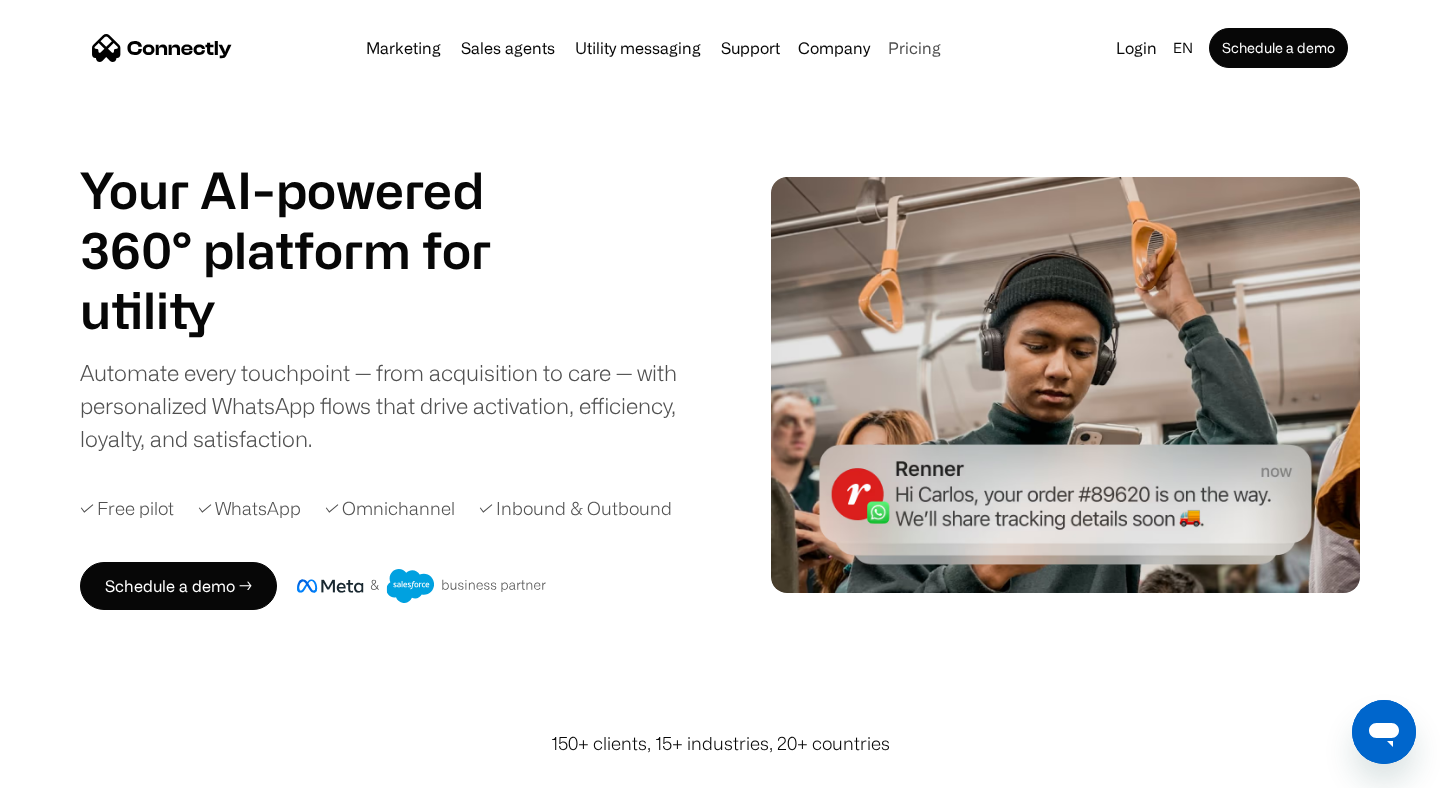 click on "Pricing" at bounding box center [914, 48] 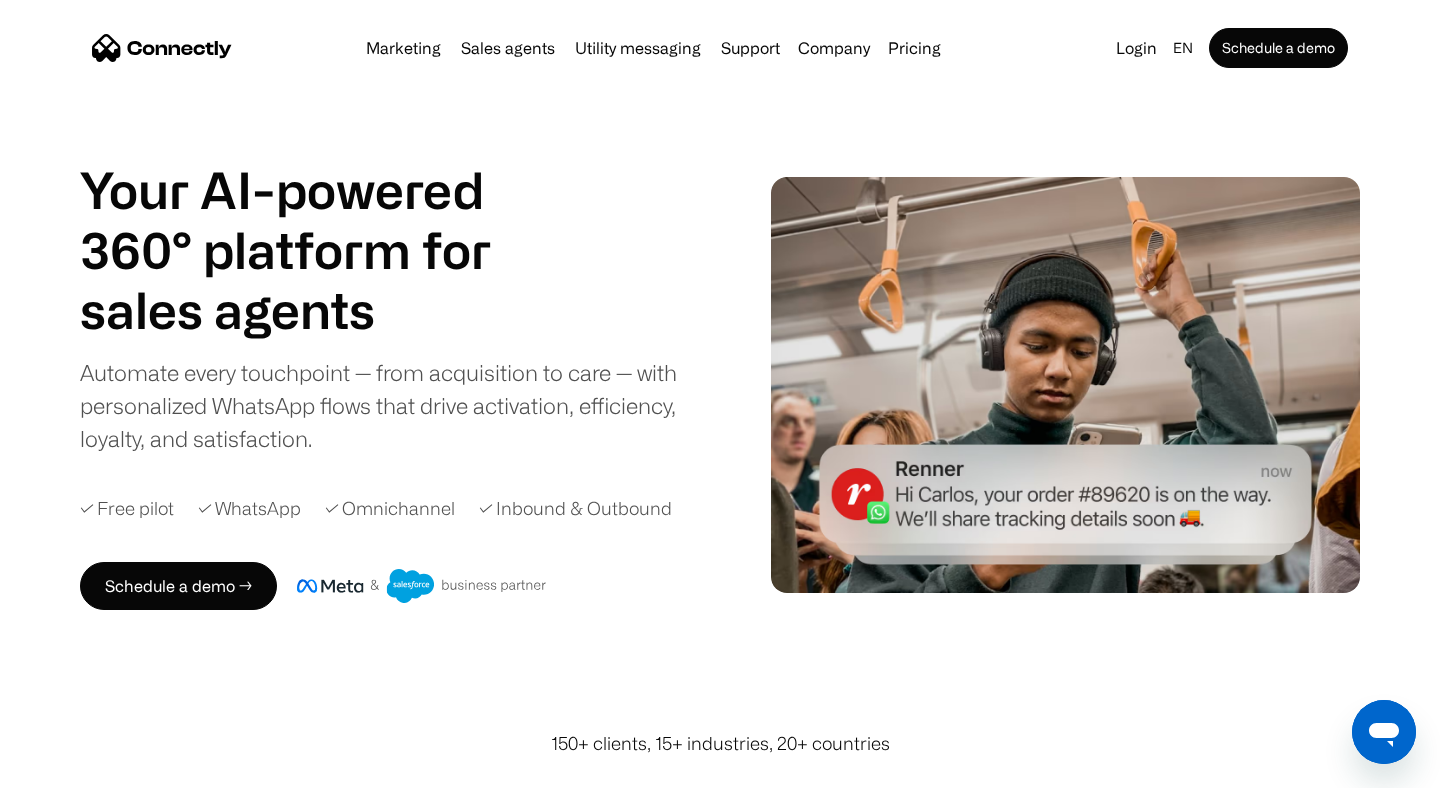 click on "sales agents" at bounding box center [310, 310] 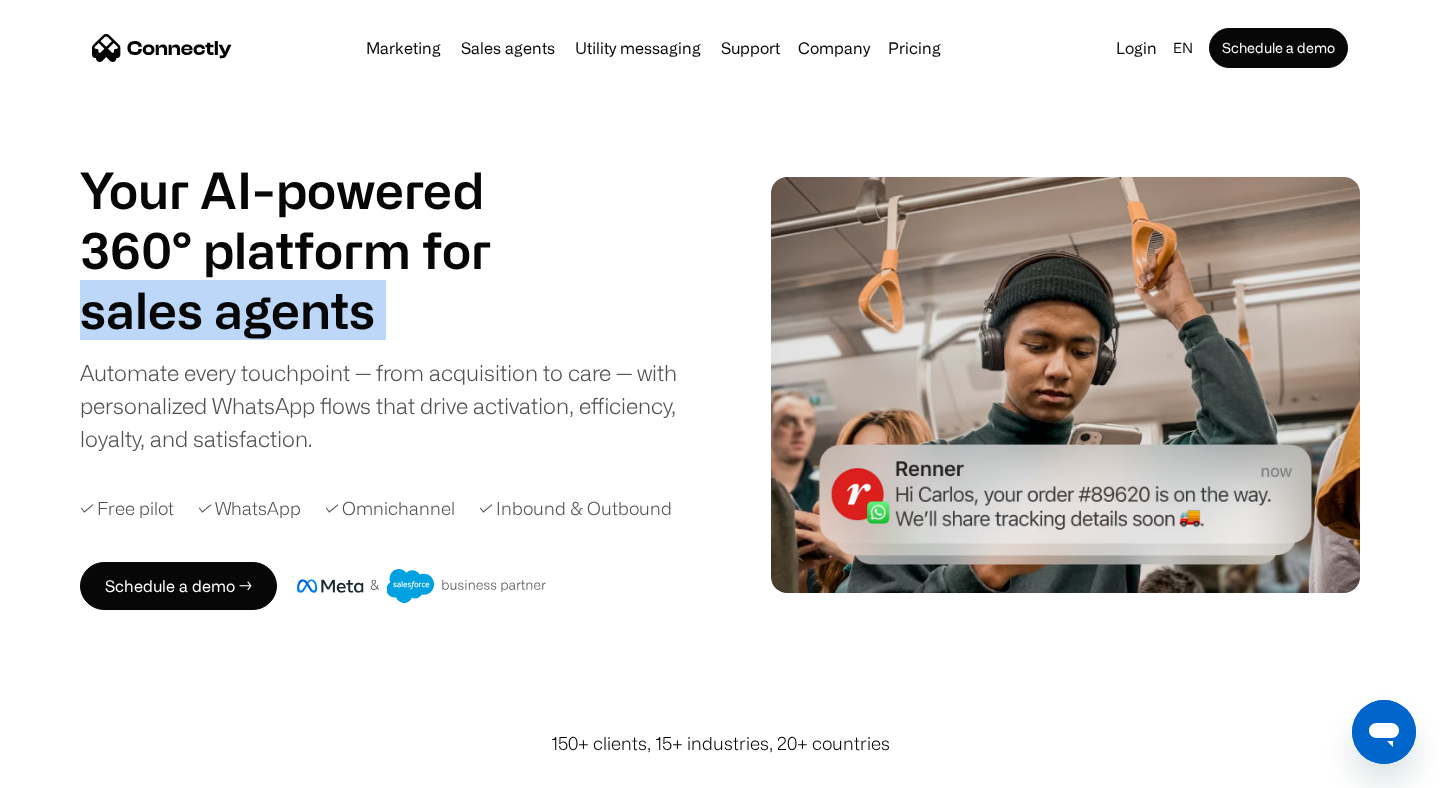 click on "sales agents" at bounding box center [310, 310] 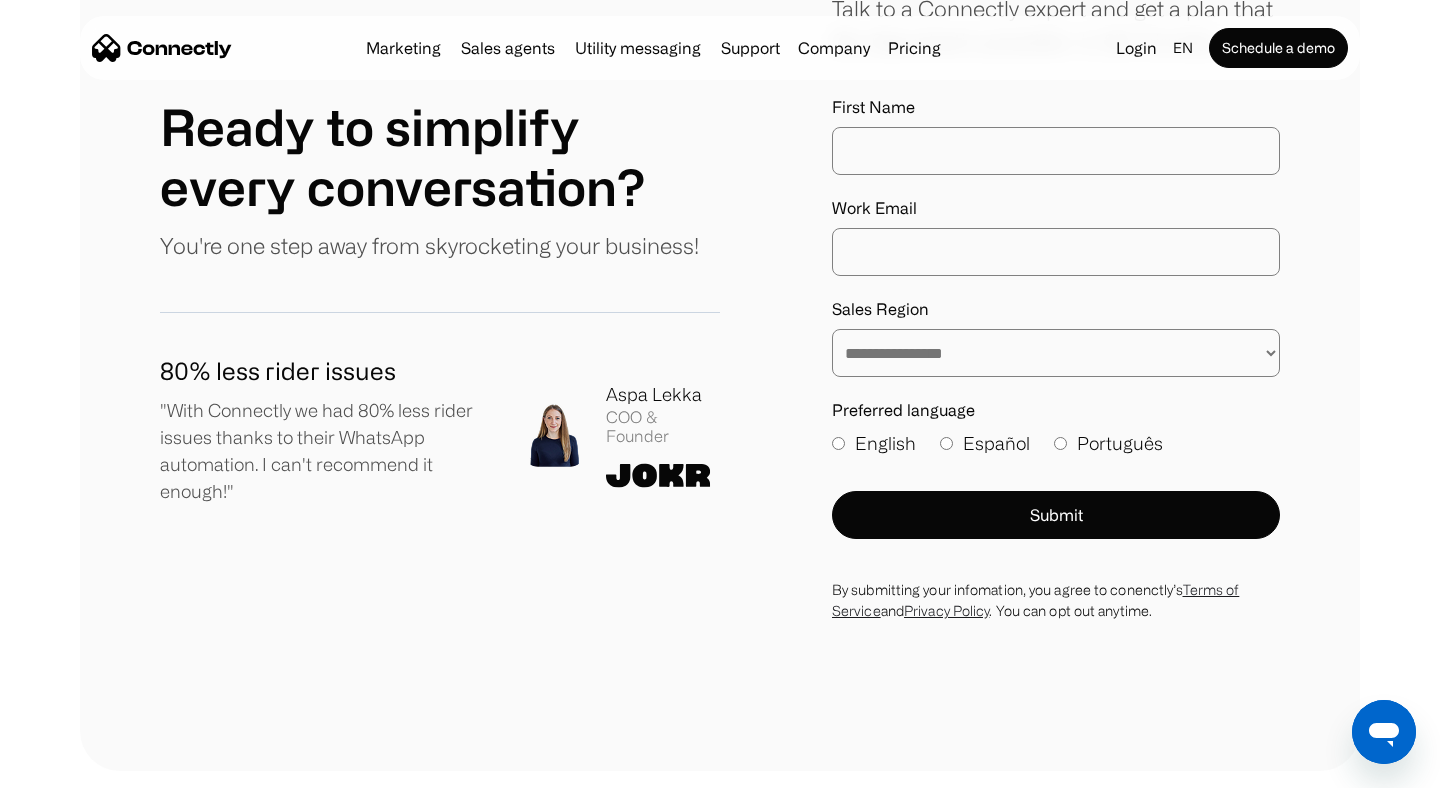 scroll, scrollTop: 11166, scrollLeft: 0, axis: vertical 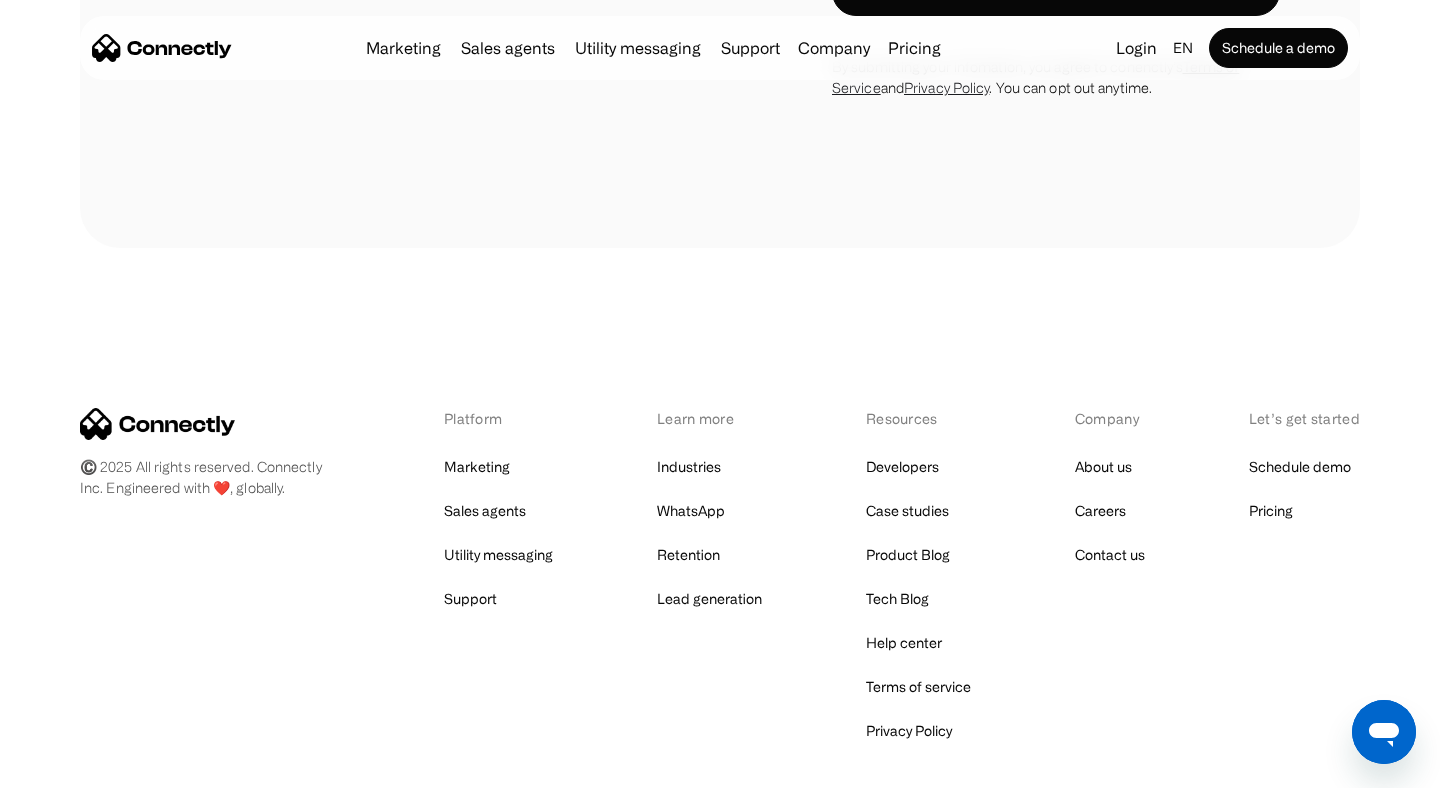 click on "Learn more" at bounding box center (709, 418) 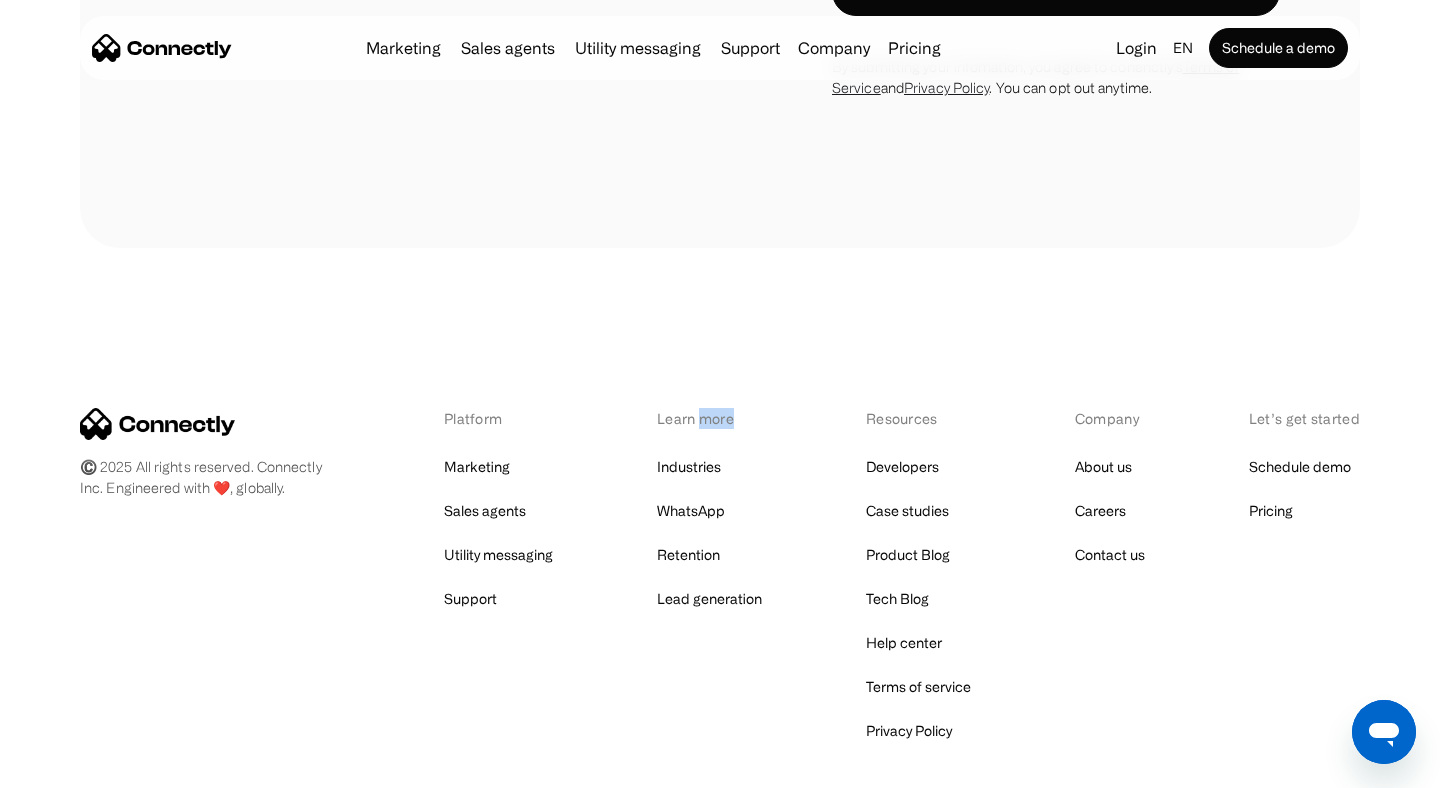 click on "Learn more" at bounding box center [709, 418] 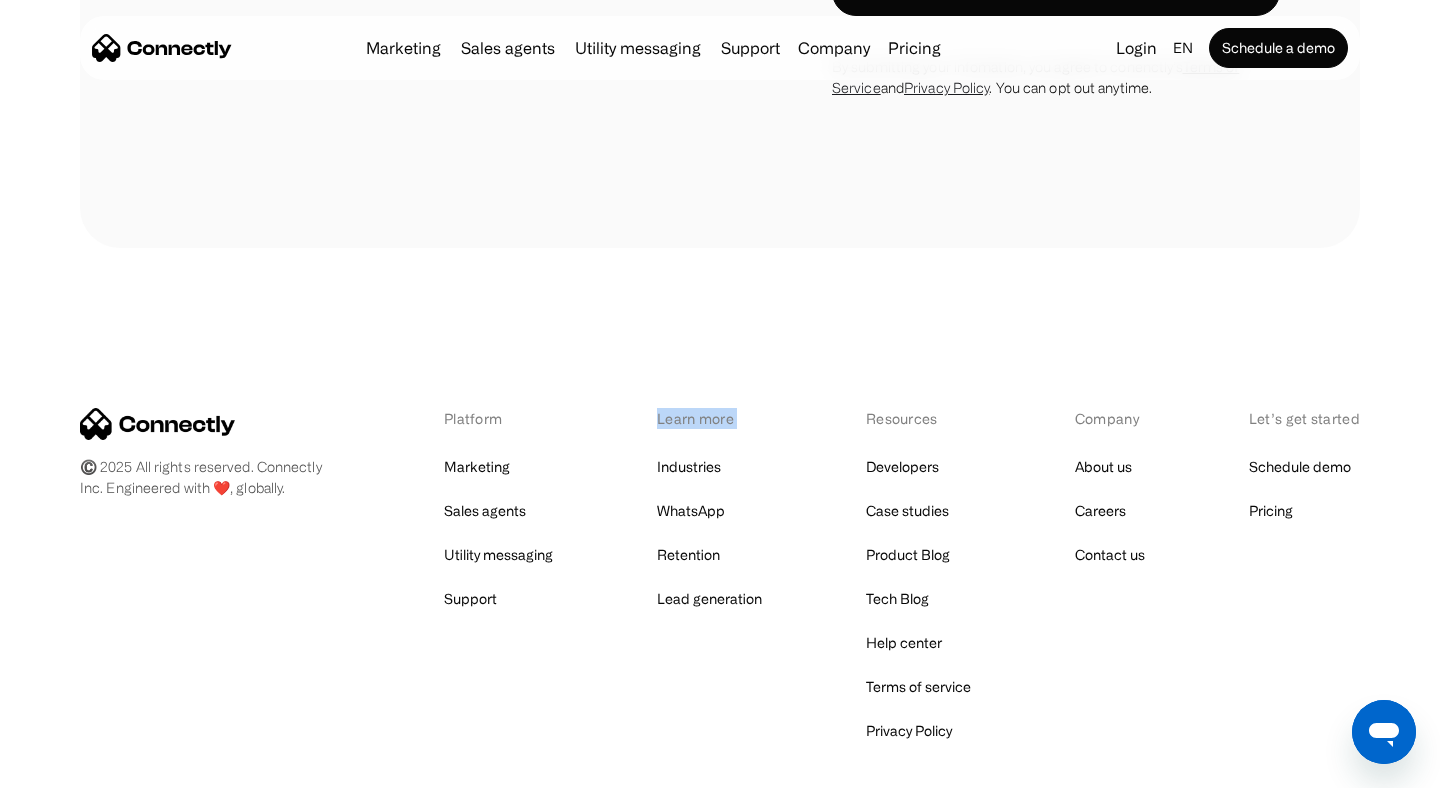 click on "Learn more" at bounding box center [709, 418] 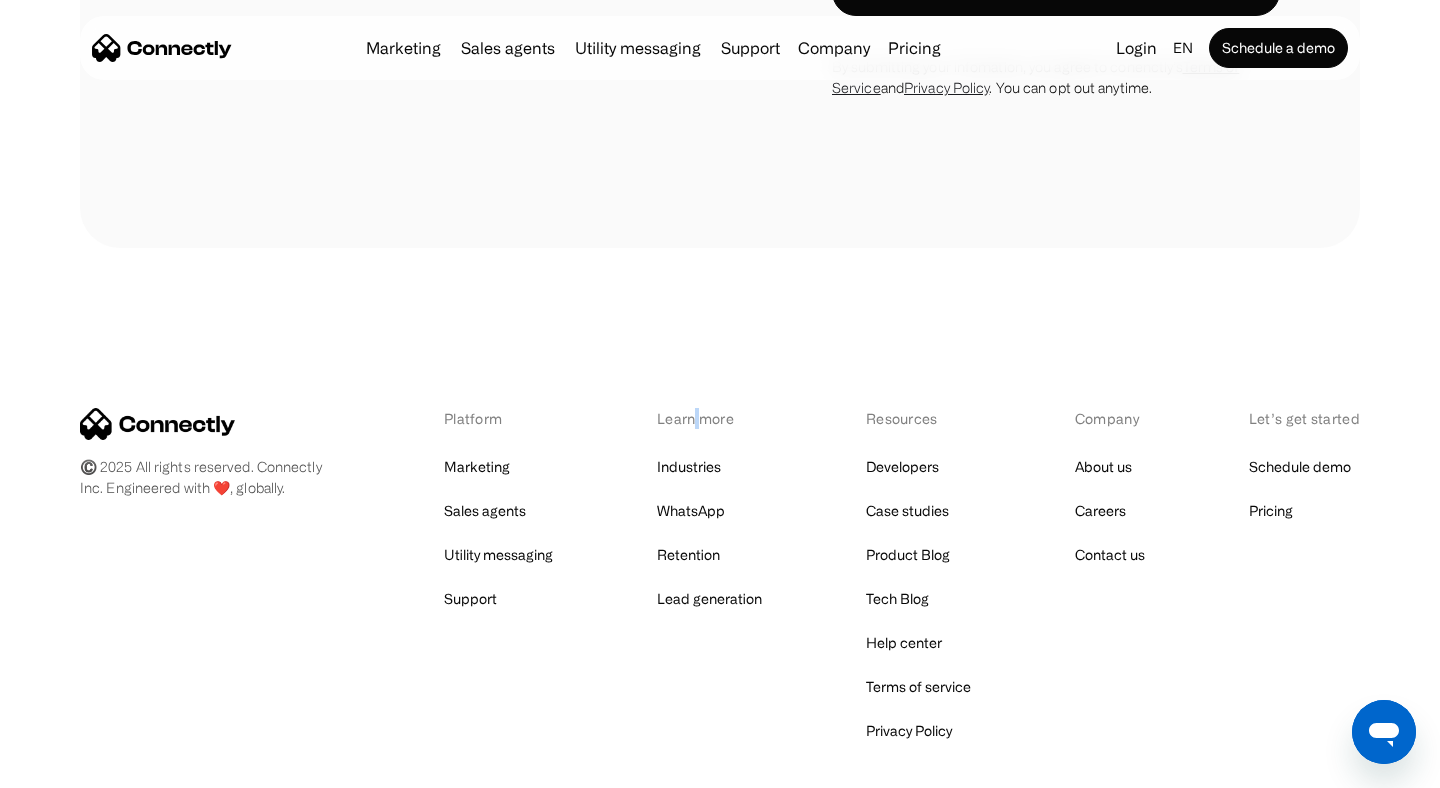 click on "Learn more" at bounding box center (709, 418) 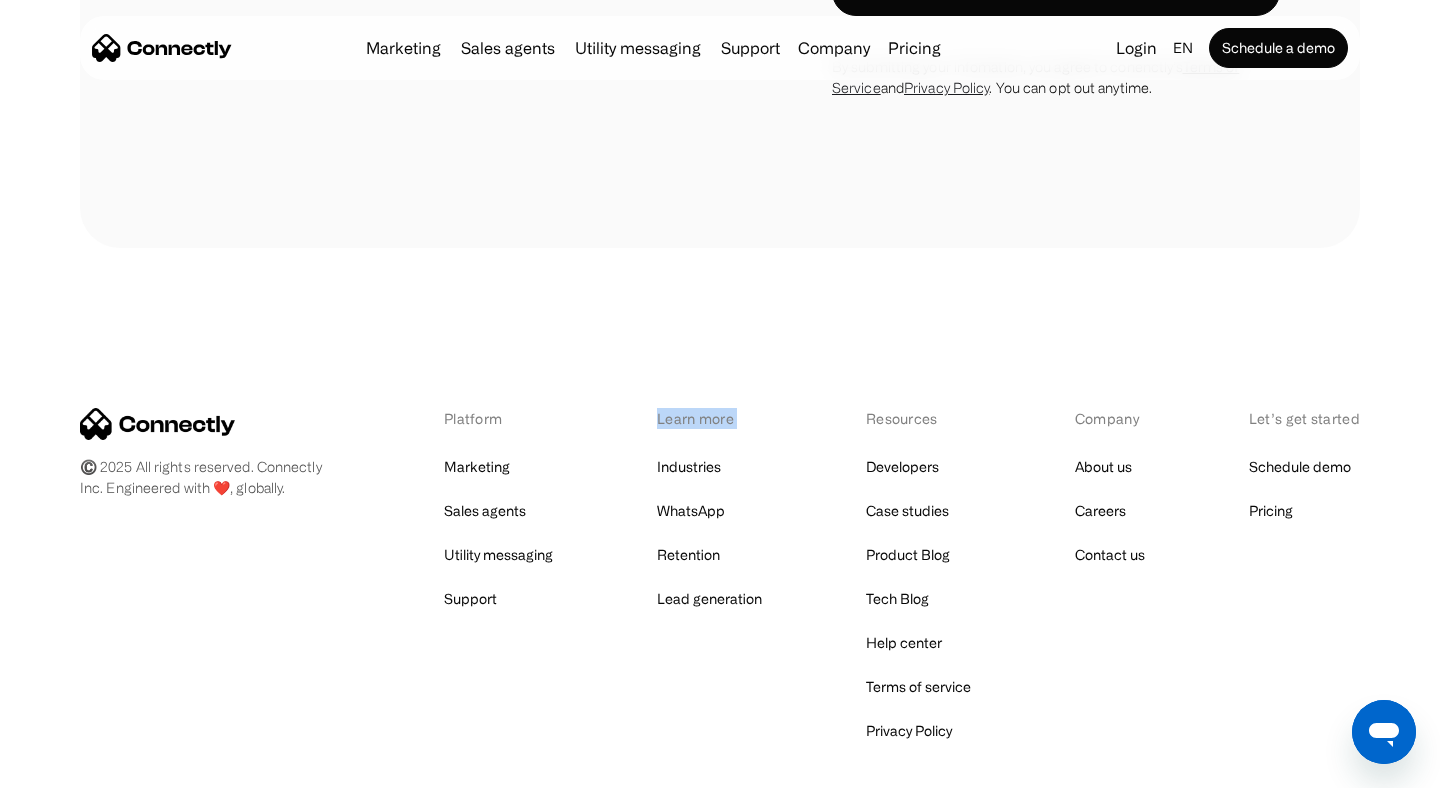 click on "Learn more" at bounding box center [709, 418] 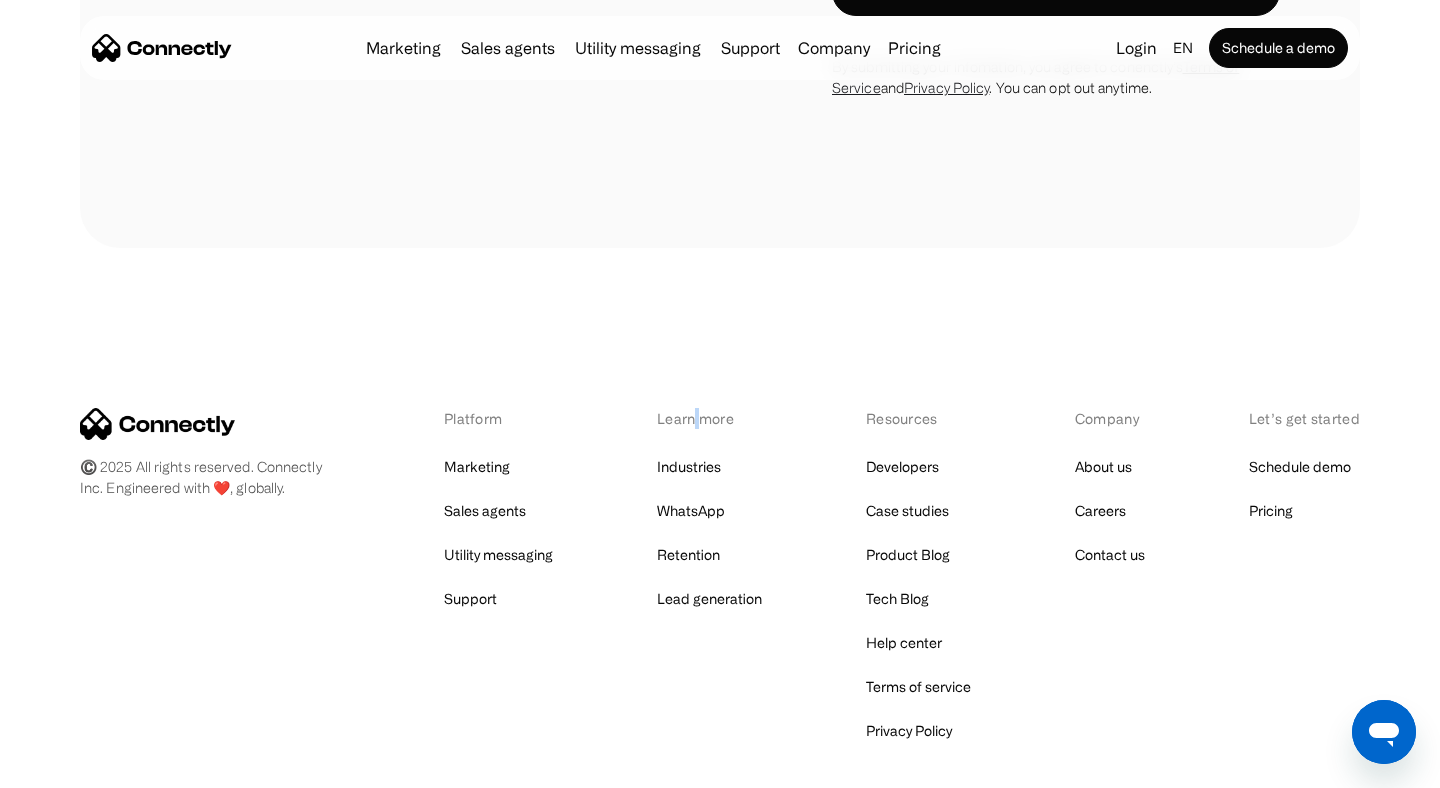 click on "Learn more" at bounding box center (709, 418) 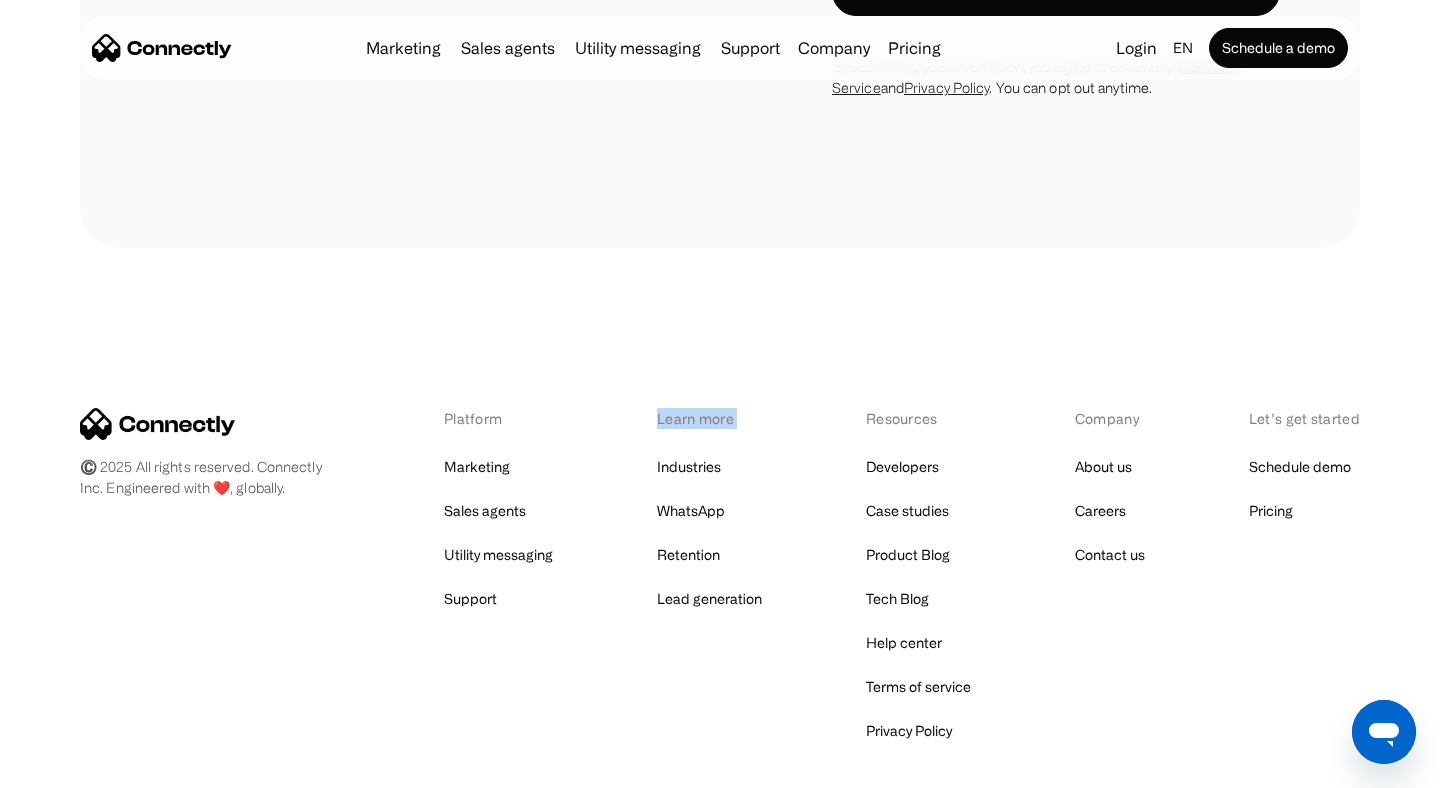 click on "Learn more" at bounding box center [709, 418] 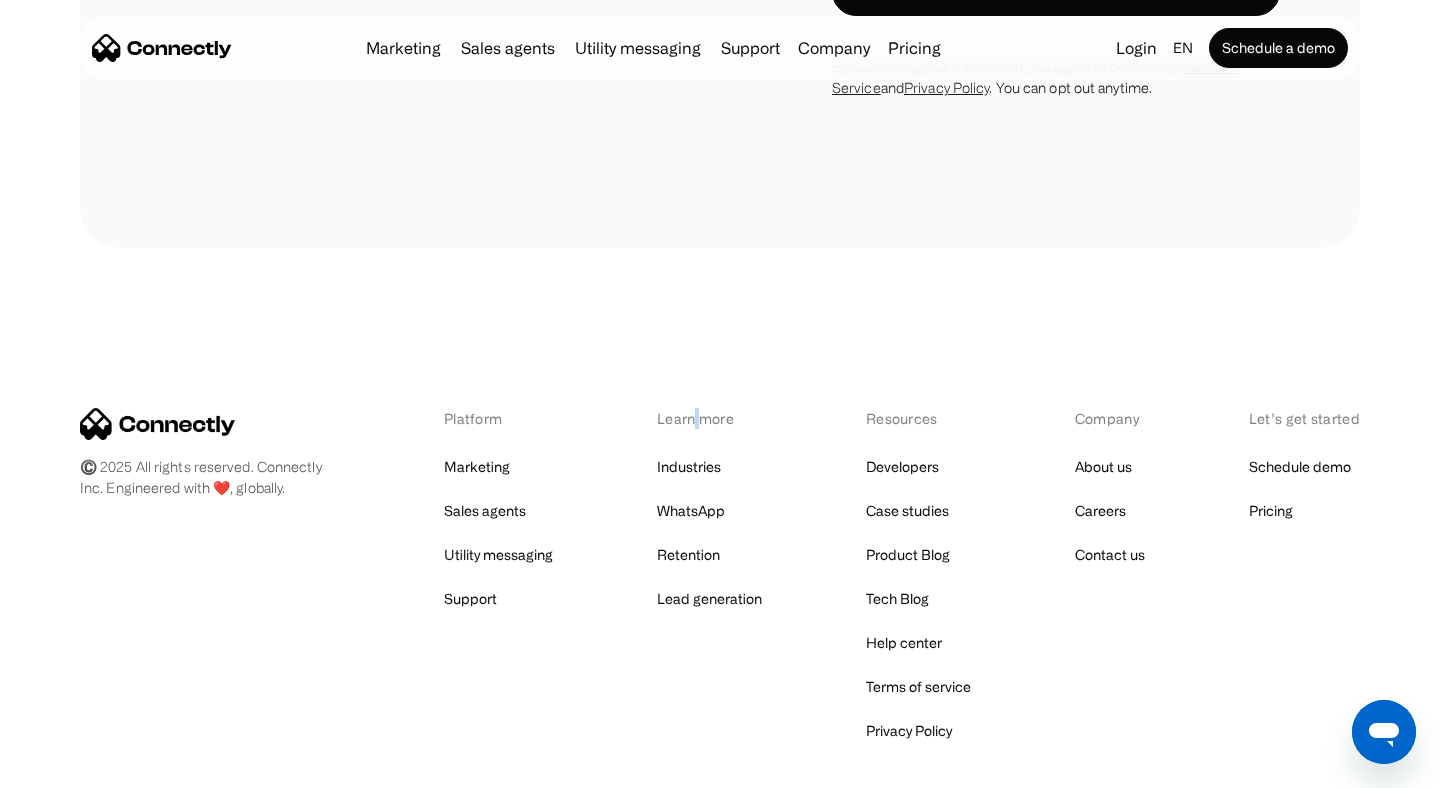 click on "Learn more" at bounding box center (709, 418) 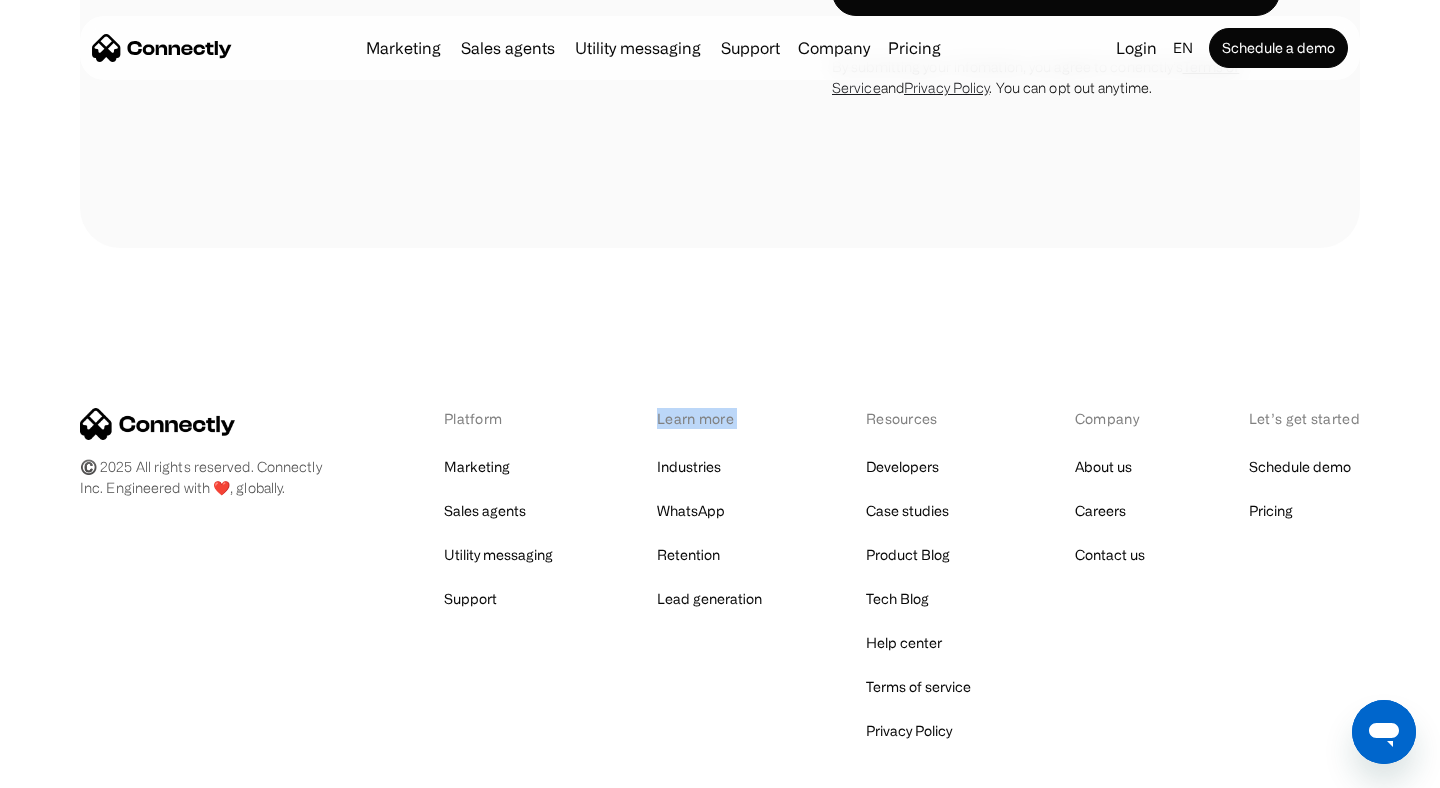 click on "Learn more" at bounding box center [709, 418] 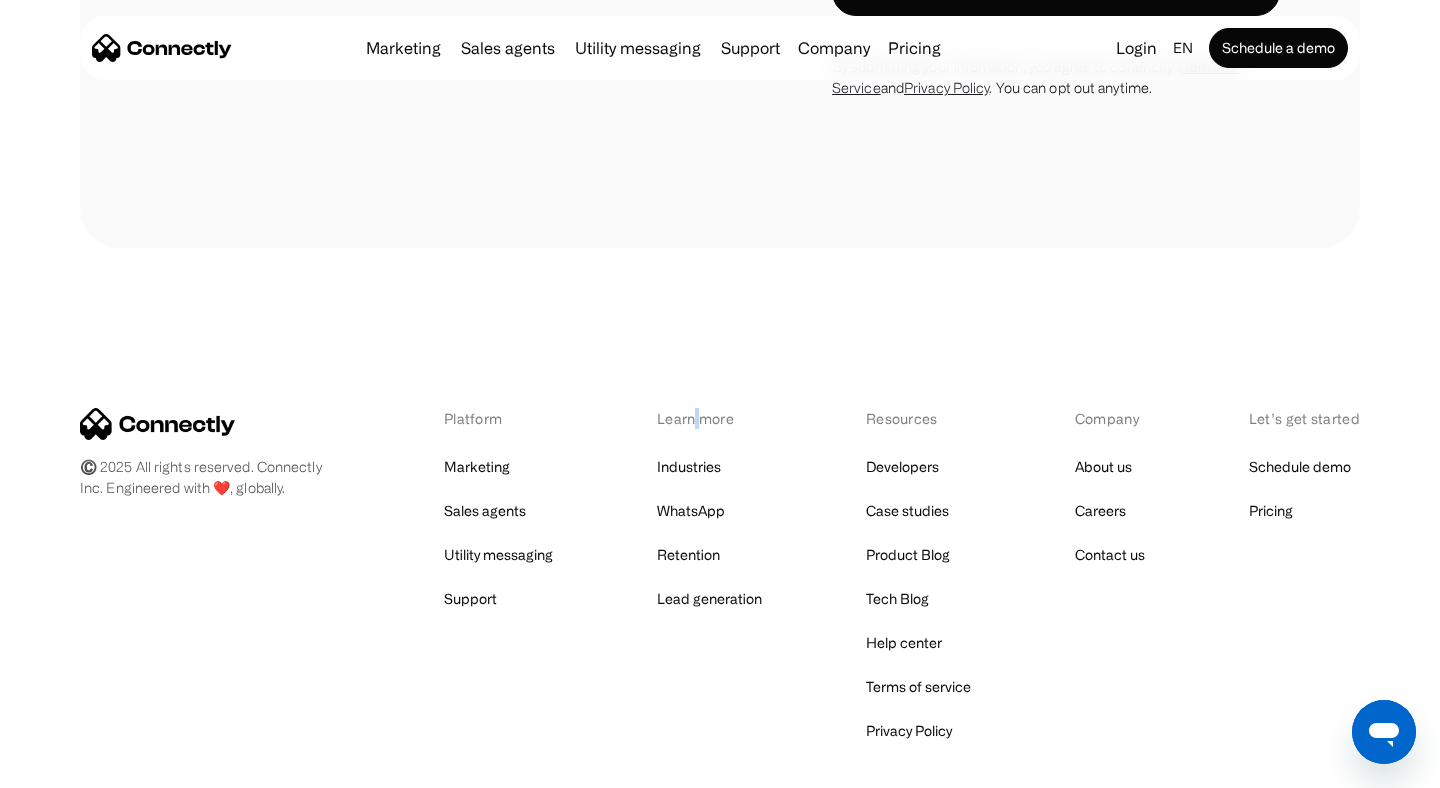 click on "Learn more" at bounding box center (709, 418) 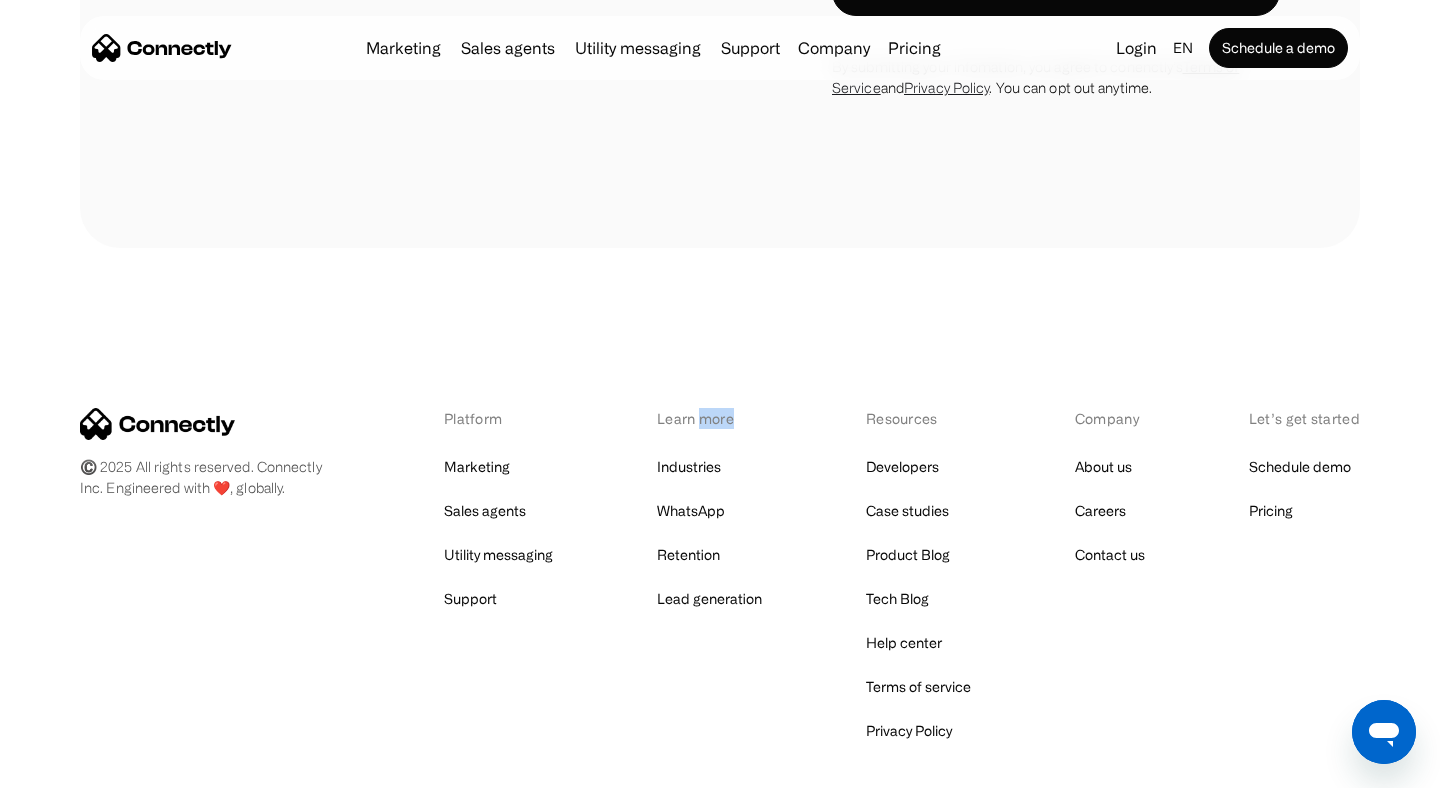 click on "Learn more" at bounding box center (709, 418) 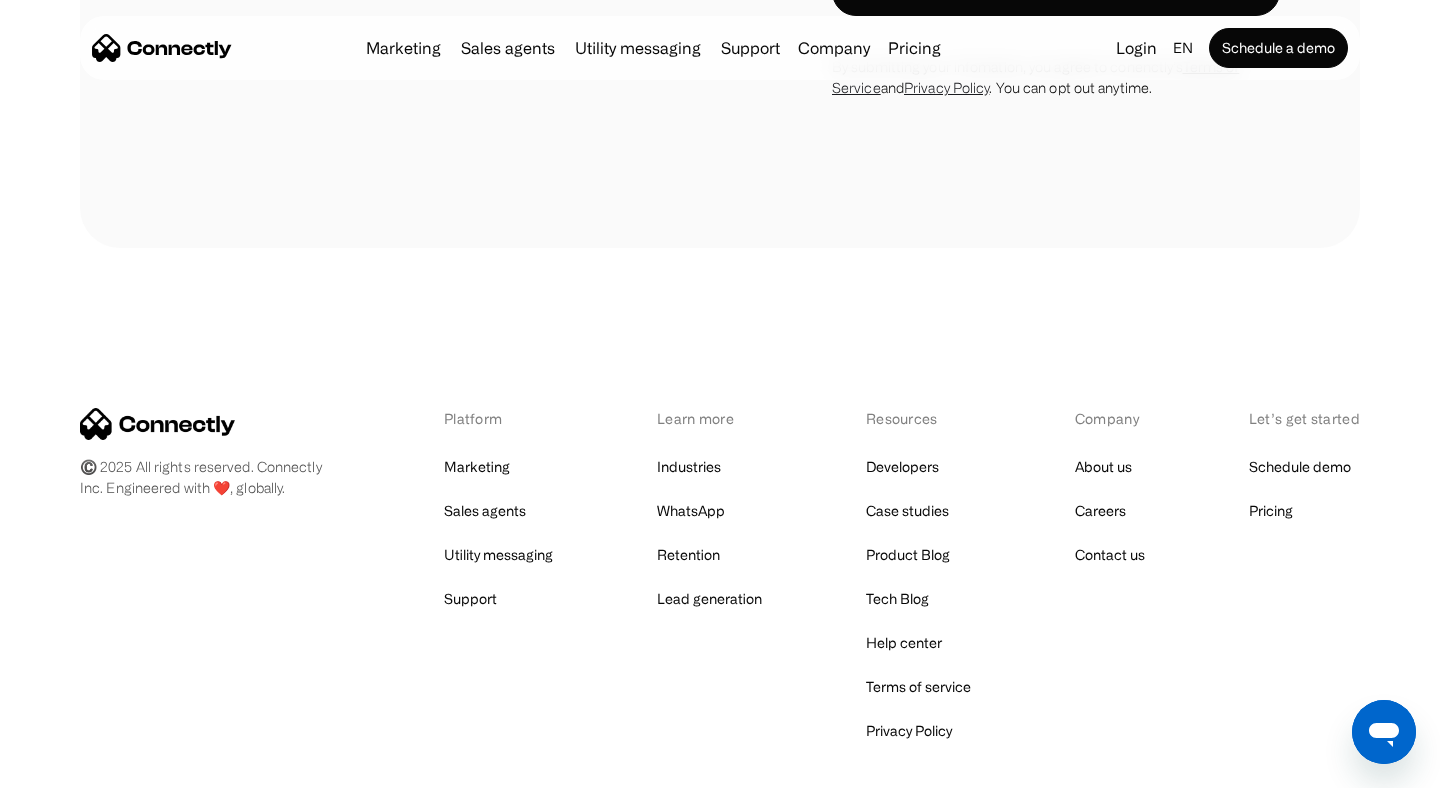 click on "Learn more" at bounding box center [709, 418] 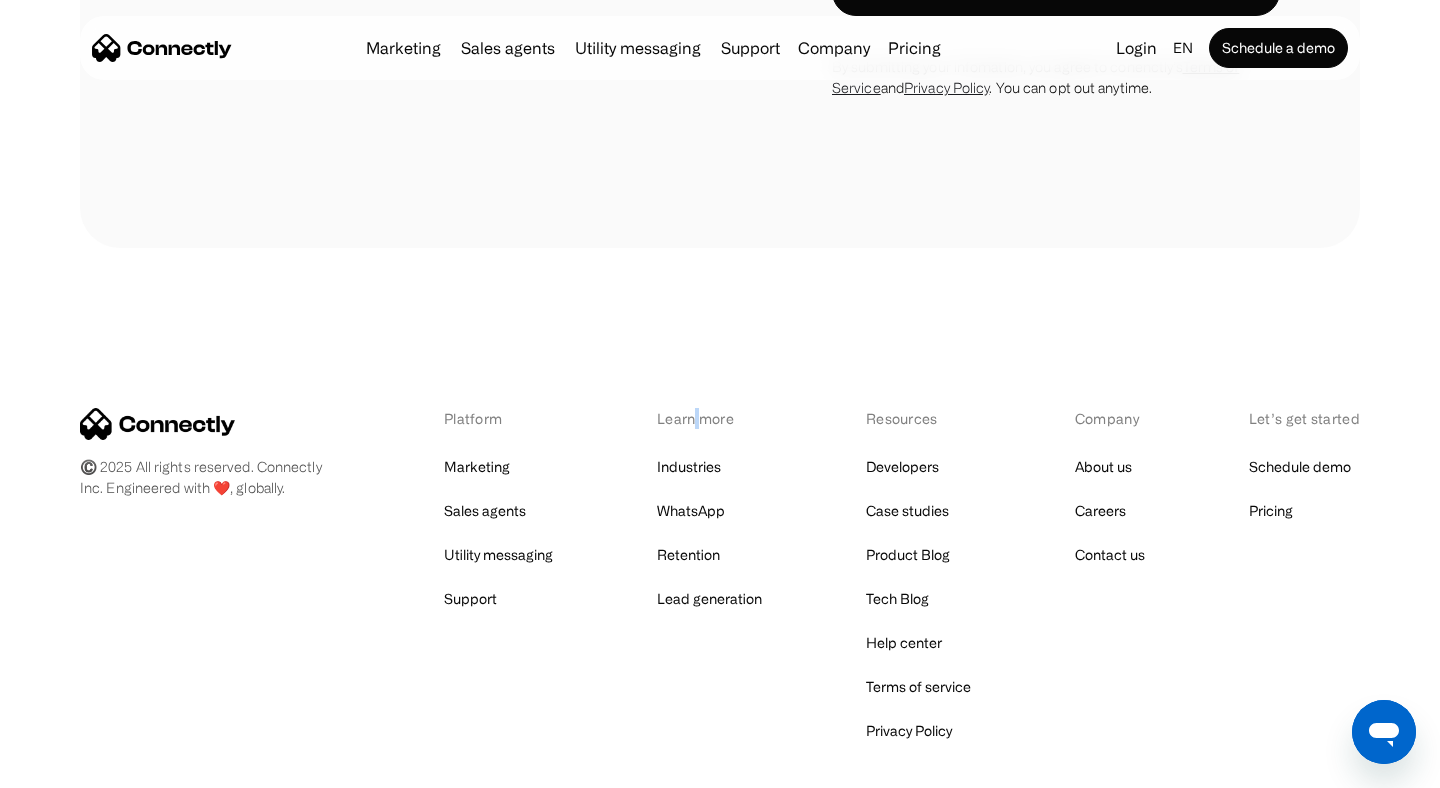 click on "Learn more" at bounding box center (709, 418) 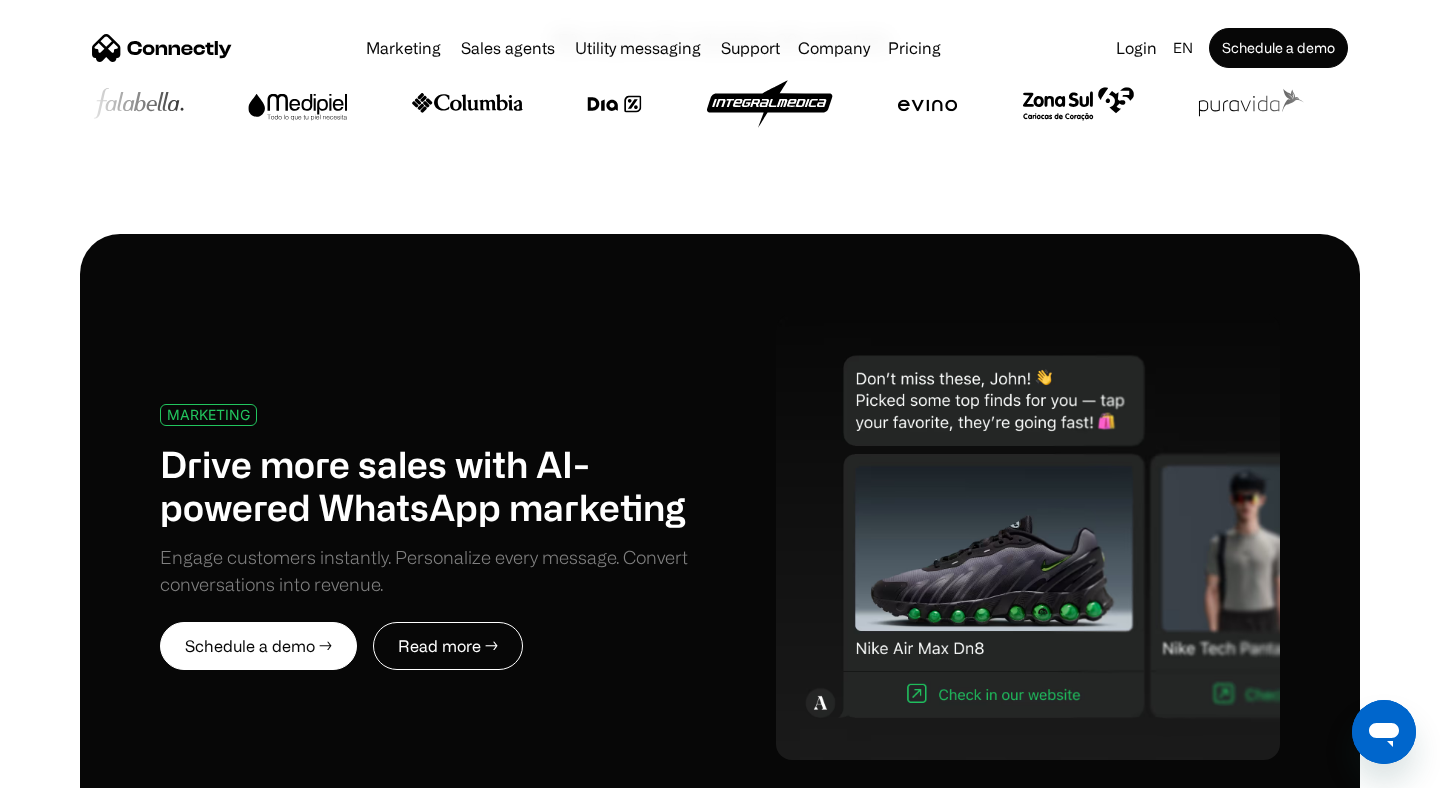 scroll, scrollTop: 0, scrollLeft: 0, axis: both 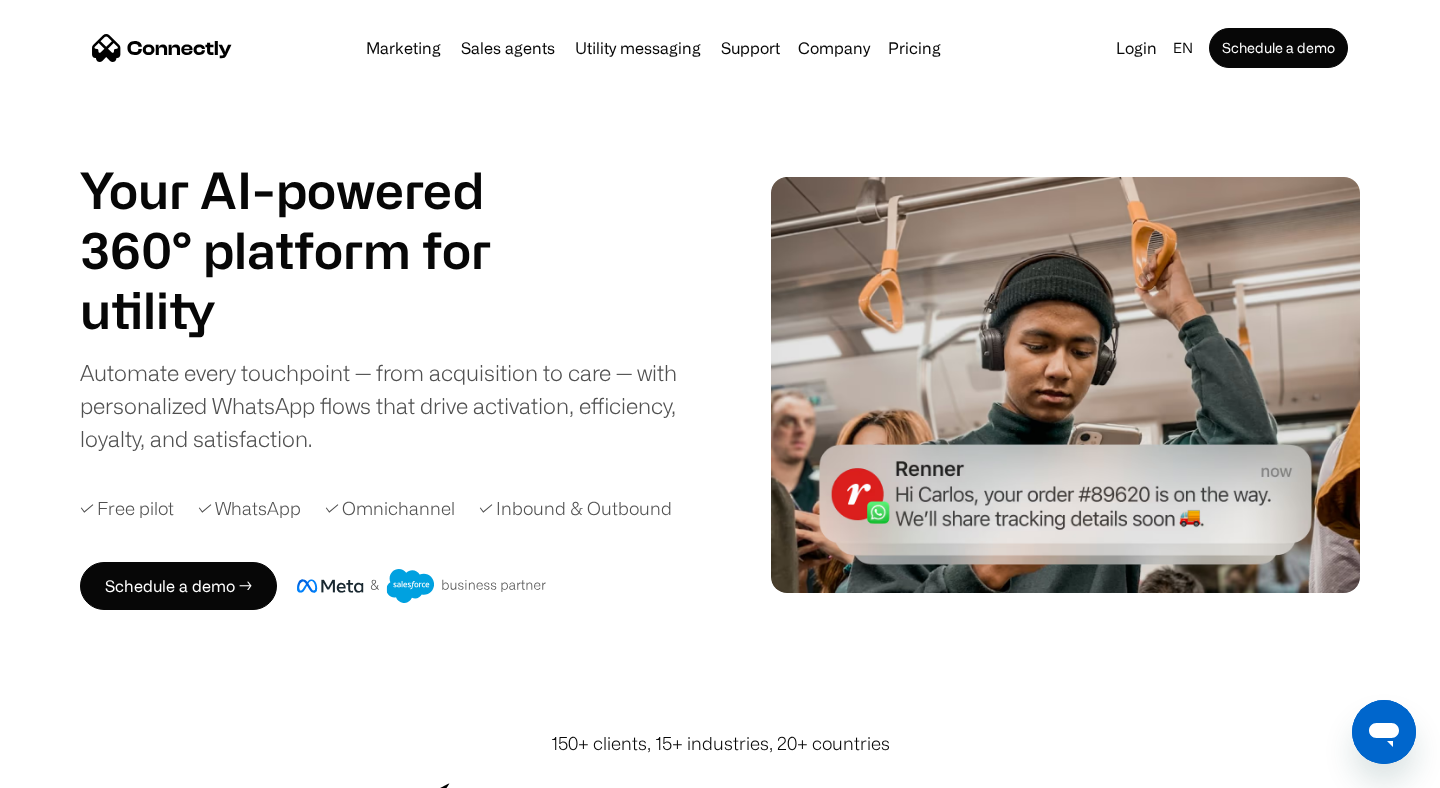 click on "Automate every touchpoint — from acquisition to care — with personalized WhatsApp flows that drive activation, efficiency, loyalty, and satisfaction." at bounding box center (395, 405) 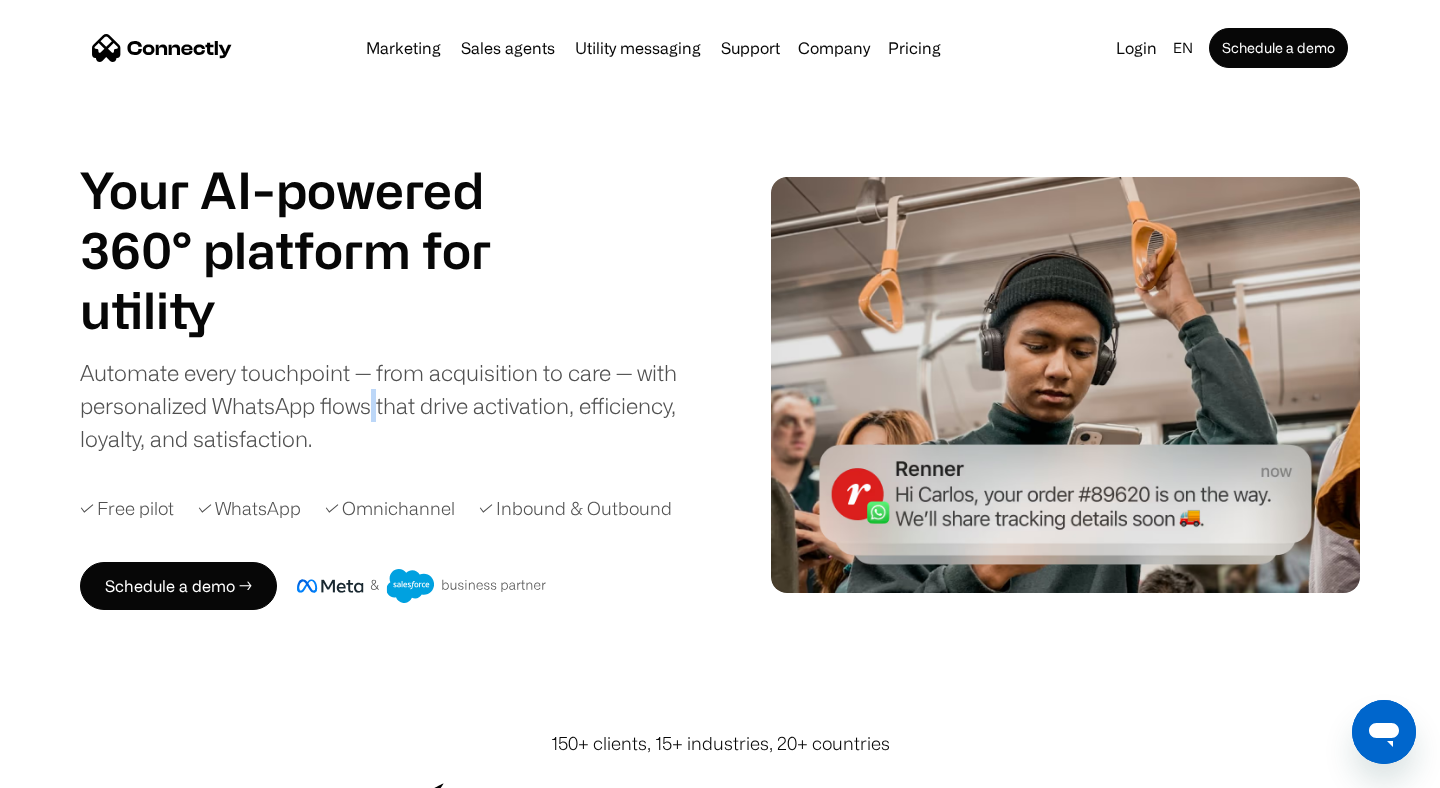 click on "Automate every touchpoint — from acquisition to care — with personalized WhatsApp flows that drive activation, efficiency, loyalty, and satisfaction." at bounding box center [395, 405] 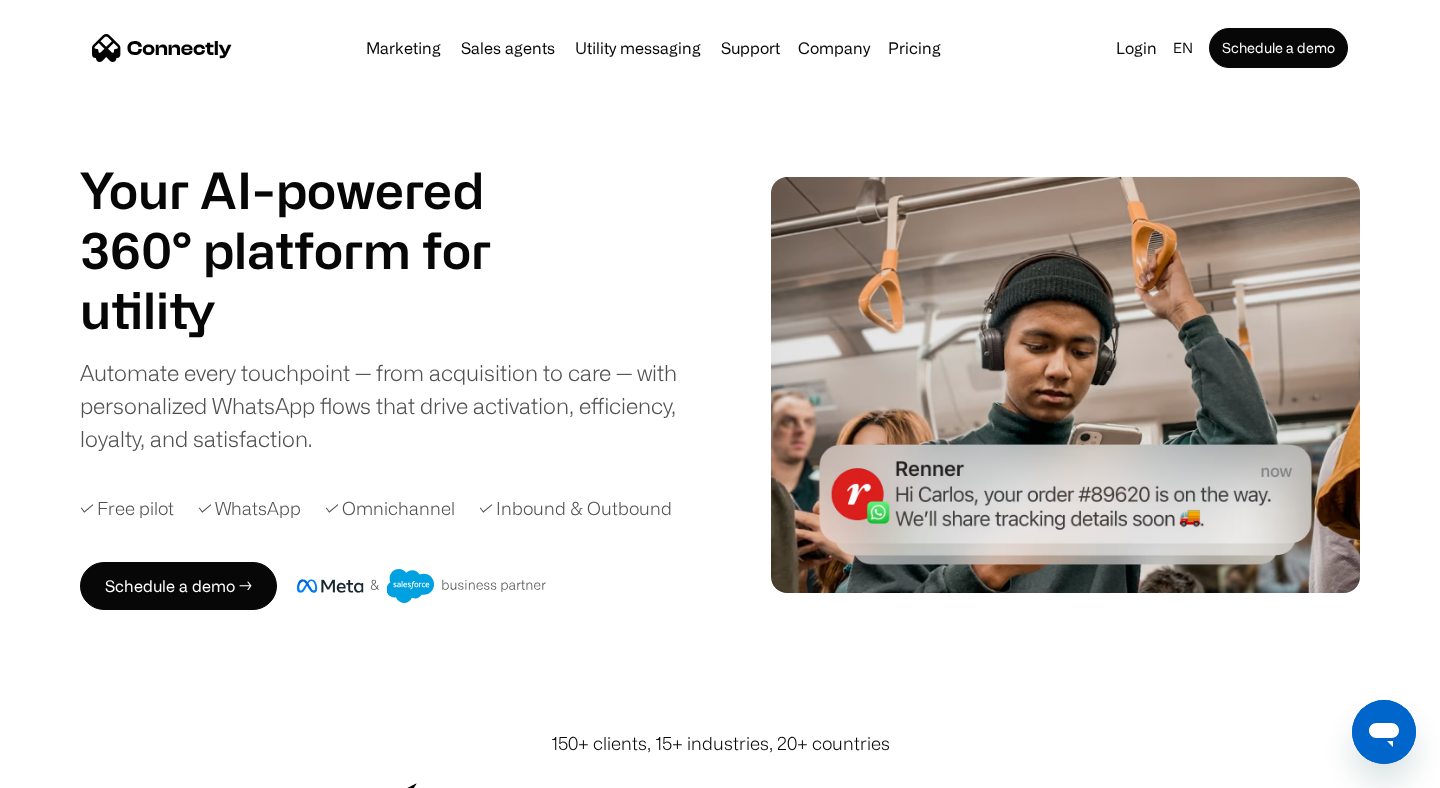 click on "Automate every touchpoint — from acquisition to care — with personalized WhatsApp flows that drive activation, efficiency, loyalty, and satisfaction." at bounding box center [395, 405] 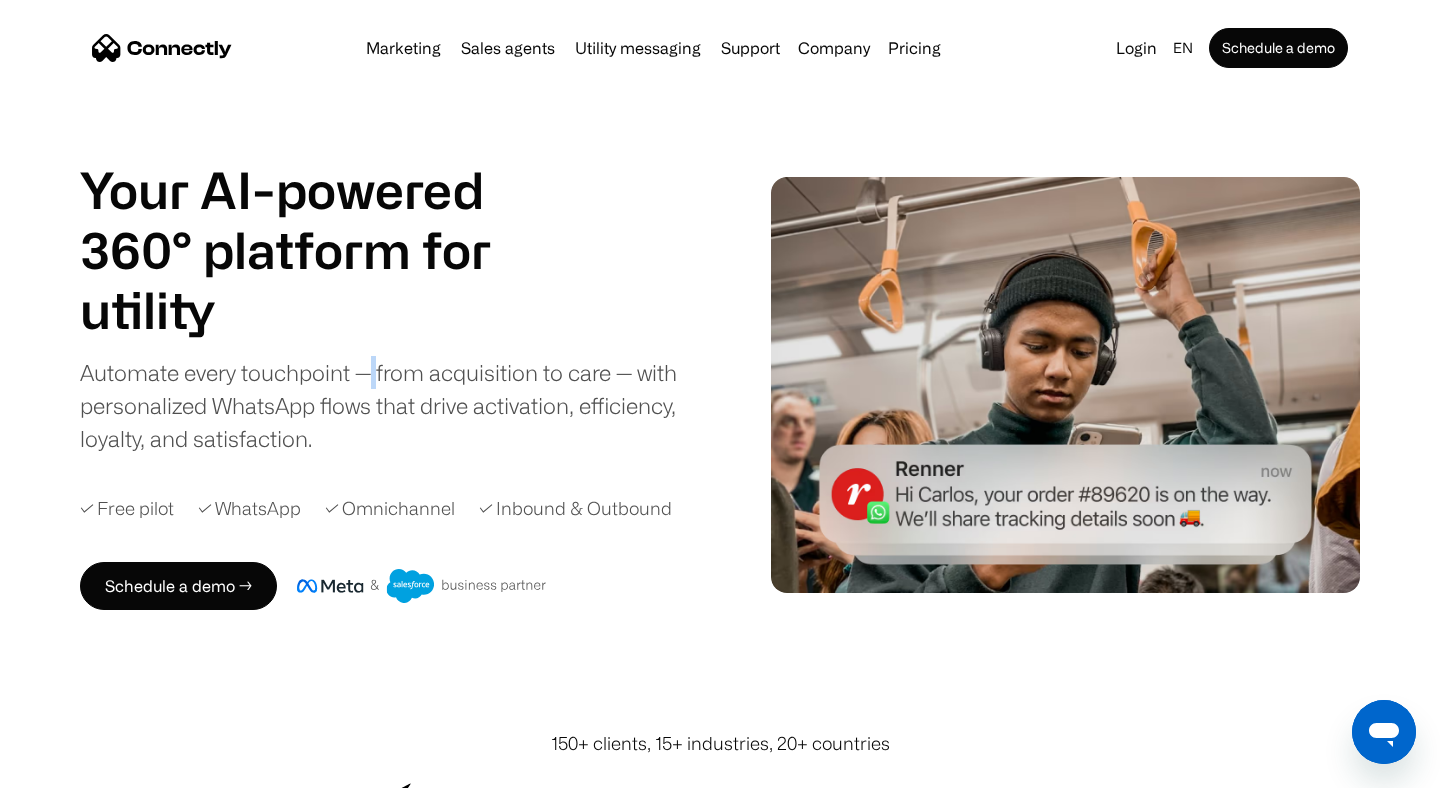 click on "Automate every touchpoint — from acquisition to care — with personalized WhatsApp flows that drive activation, efficiency, loyalty, and satisfaction." at bounding box center [395, 405] 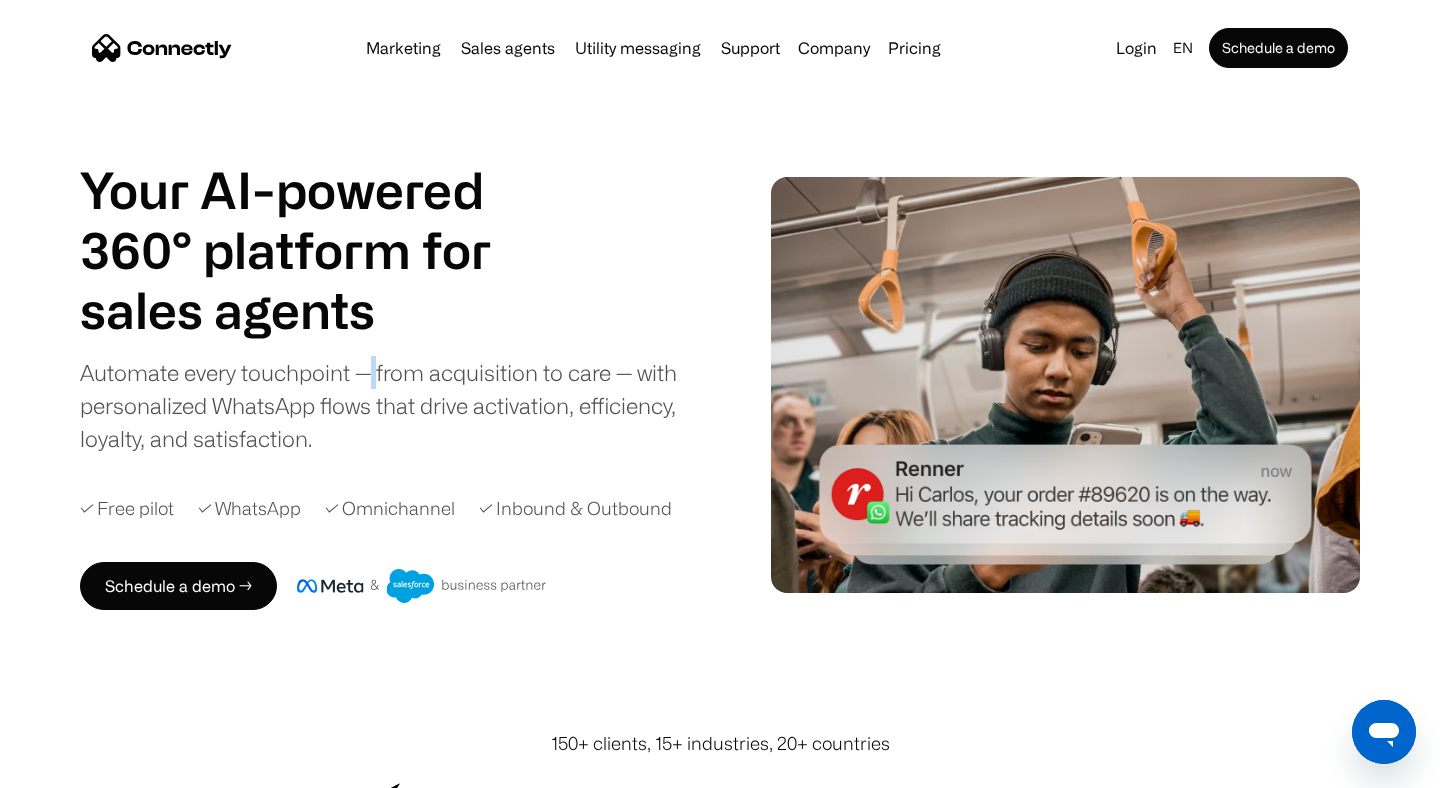 click on "Automate every touchpoint — from acquisition to care — with personalized WhatsApp flows that drive activation, efficiency, loyalty, and satisfaction." at bounding box center [395, 405] 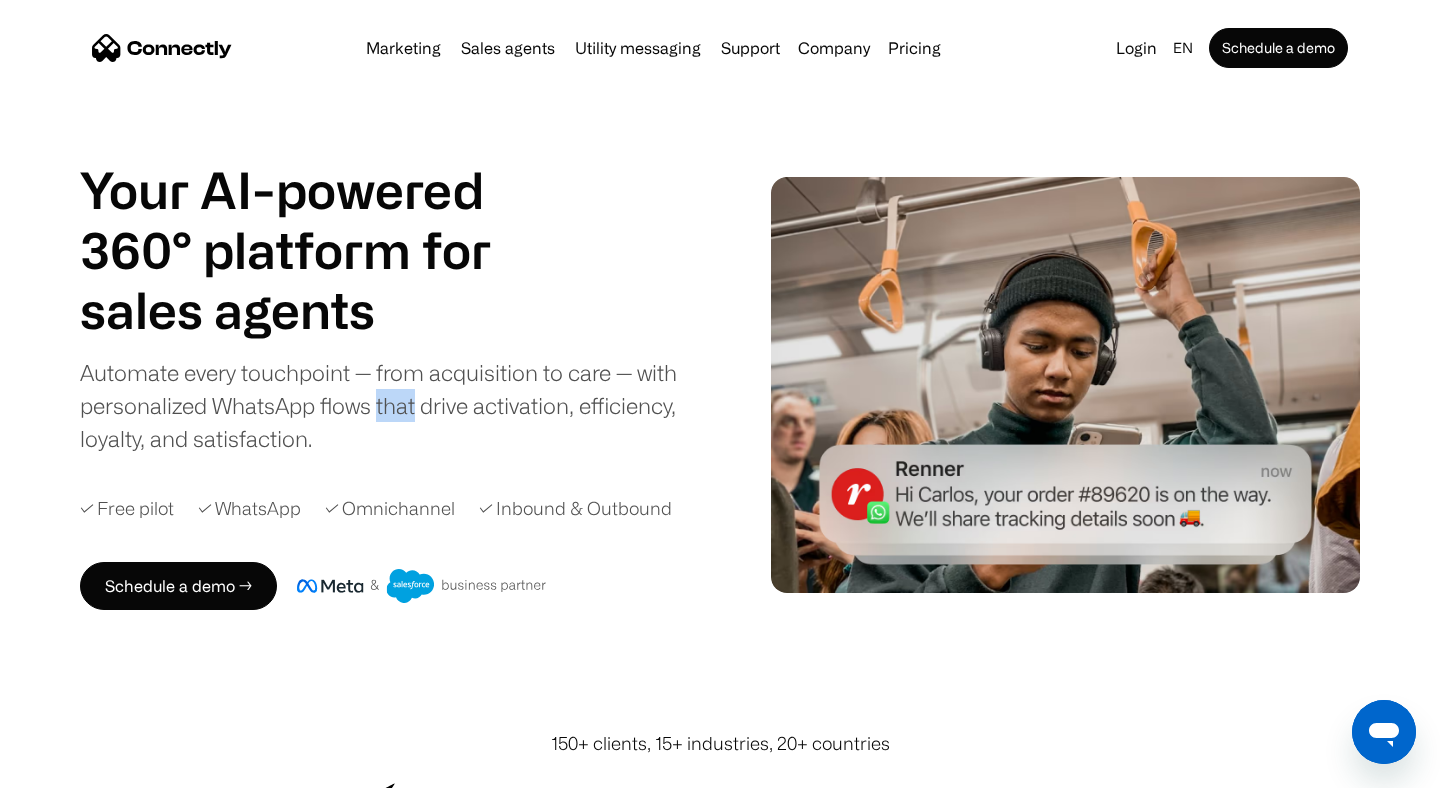 click on "Automate every touchpoint — from acquisition to care — with personalized WhatsApp flows that drive activation, efficiency, loyalty, and satisfaction." at bounding box center [395, 405] 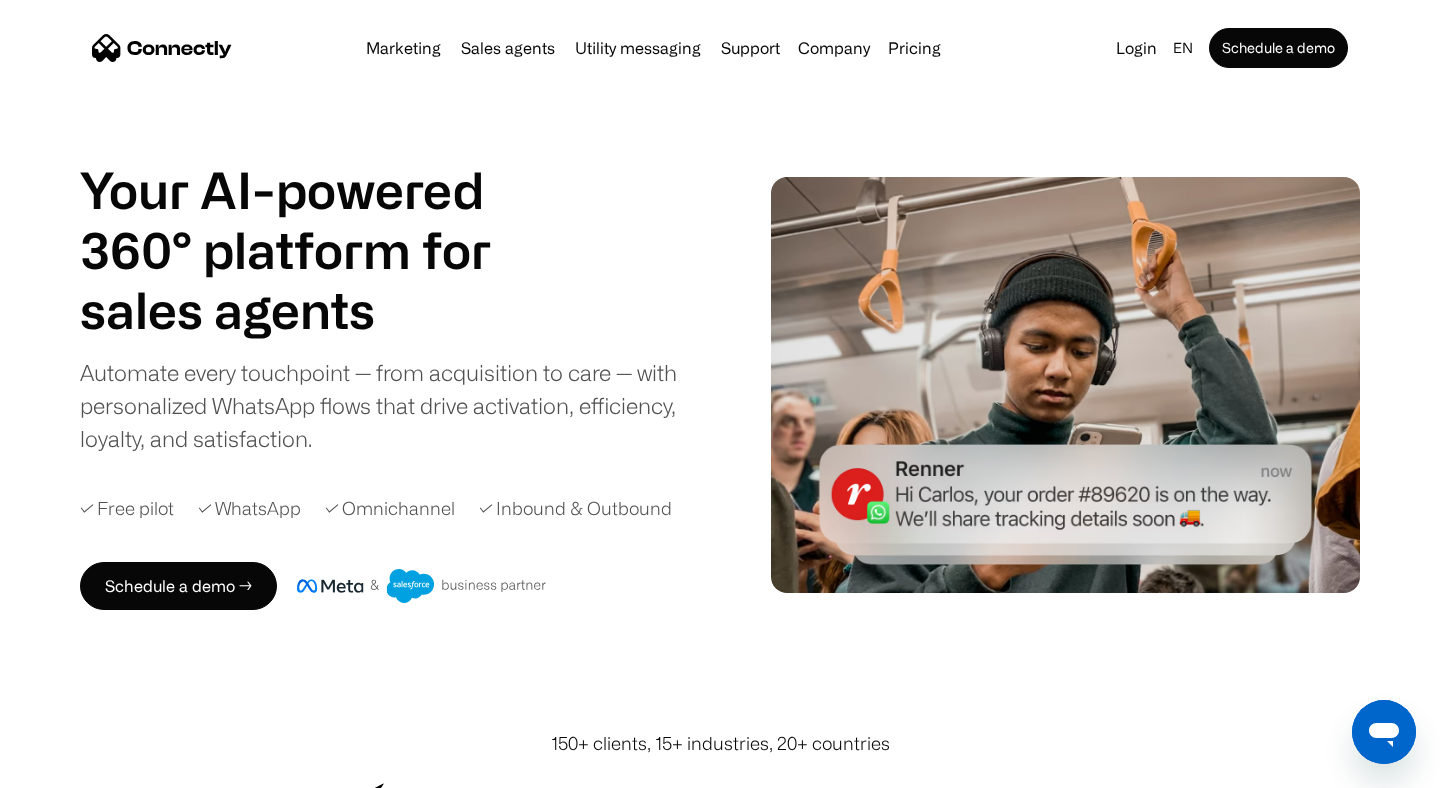 click on "Automate every touchpoint — from acquisition to care — with personalized WhatsApp flows that drive activation, efficiency, loyalty, and satisfaction." at bounding box center [395, 405] 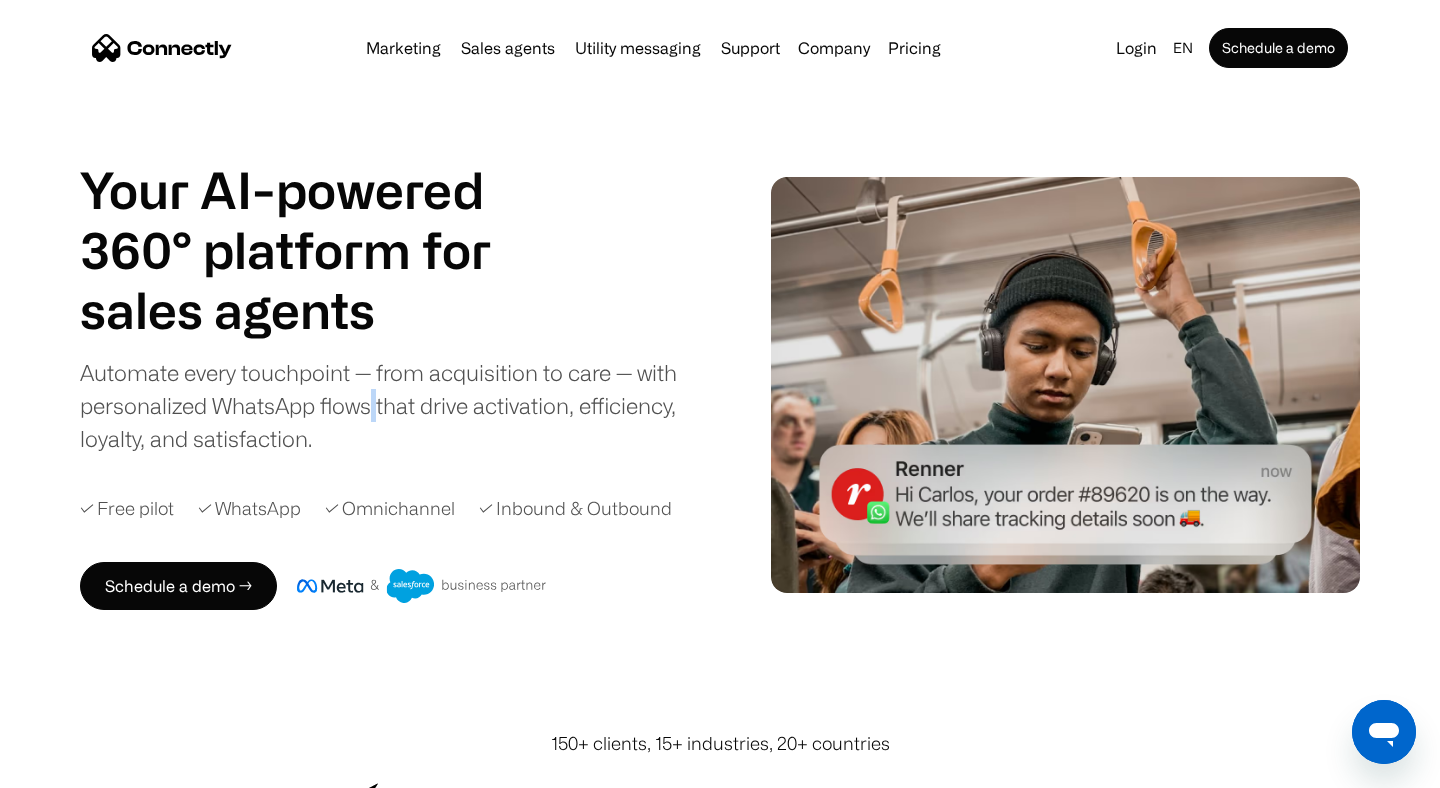 click on "Automate every touchpoint — from acquisition to care — with personalized WhatsApp flows that drive activation, efficiency, loyalty, and satisfaction." at bounding box center (395, 405) 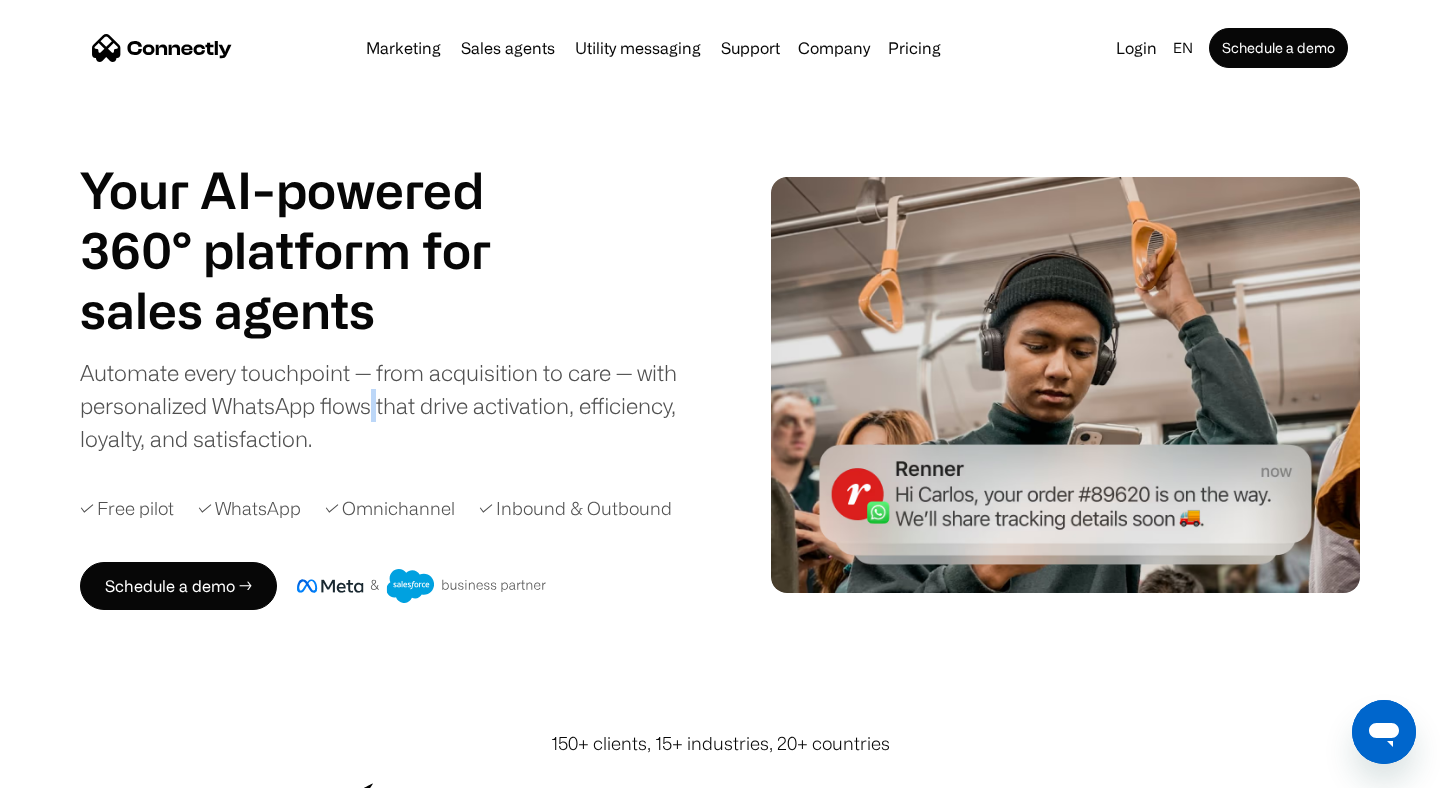 click on "Automate every touchpoint — from acquisition to care — with personalized WhatsApp flows that drive activation, efficiency, loyalty, and satisfaction." at bounding box center [395, 405] 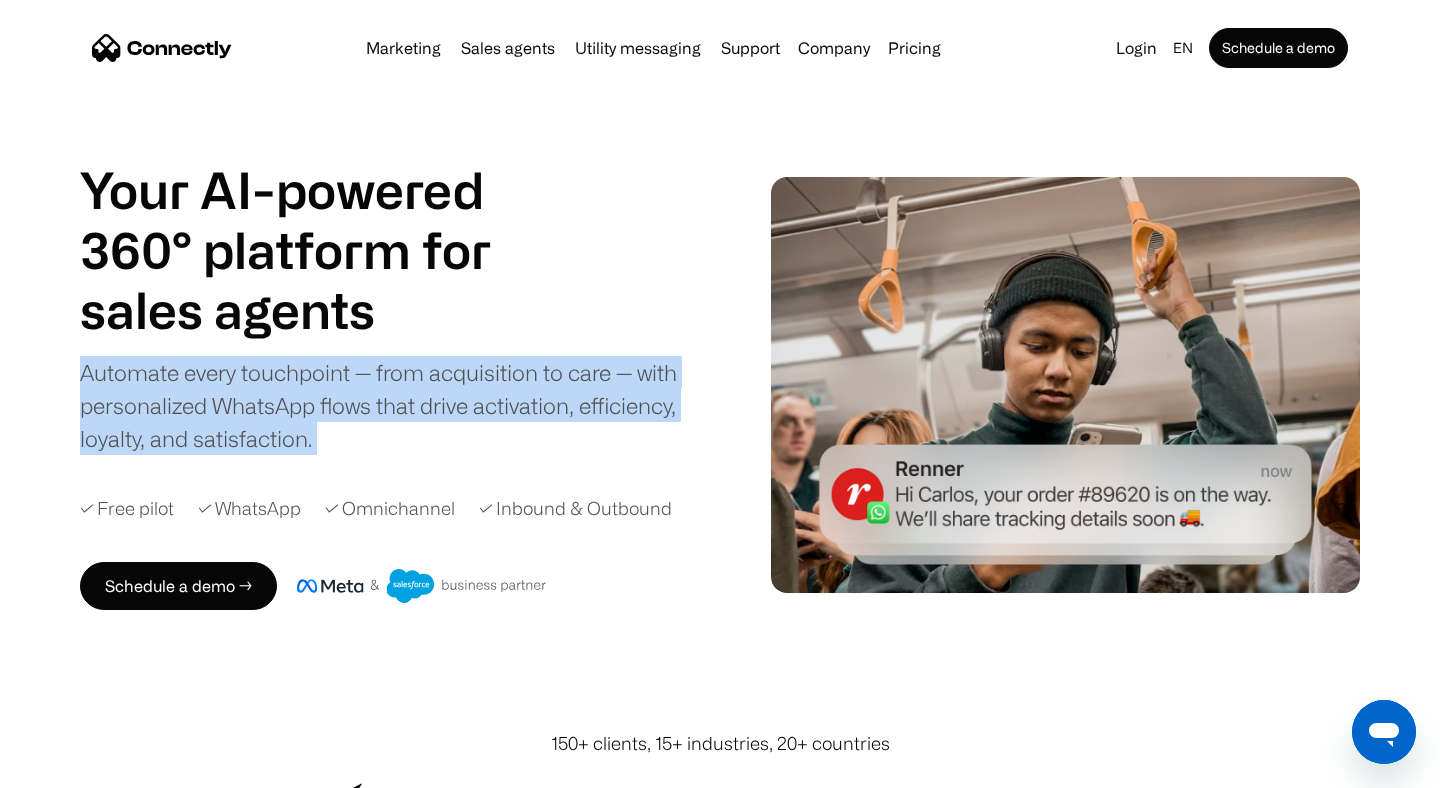 click on "Automate every touchpoint — from acquisition to care — with personalized WhatsApp flows that drive activation, efficiency, loyalty, and satisfaction." at bounding box center [395, 405] 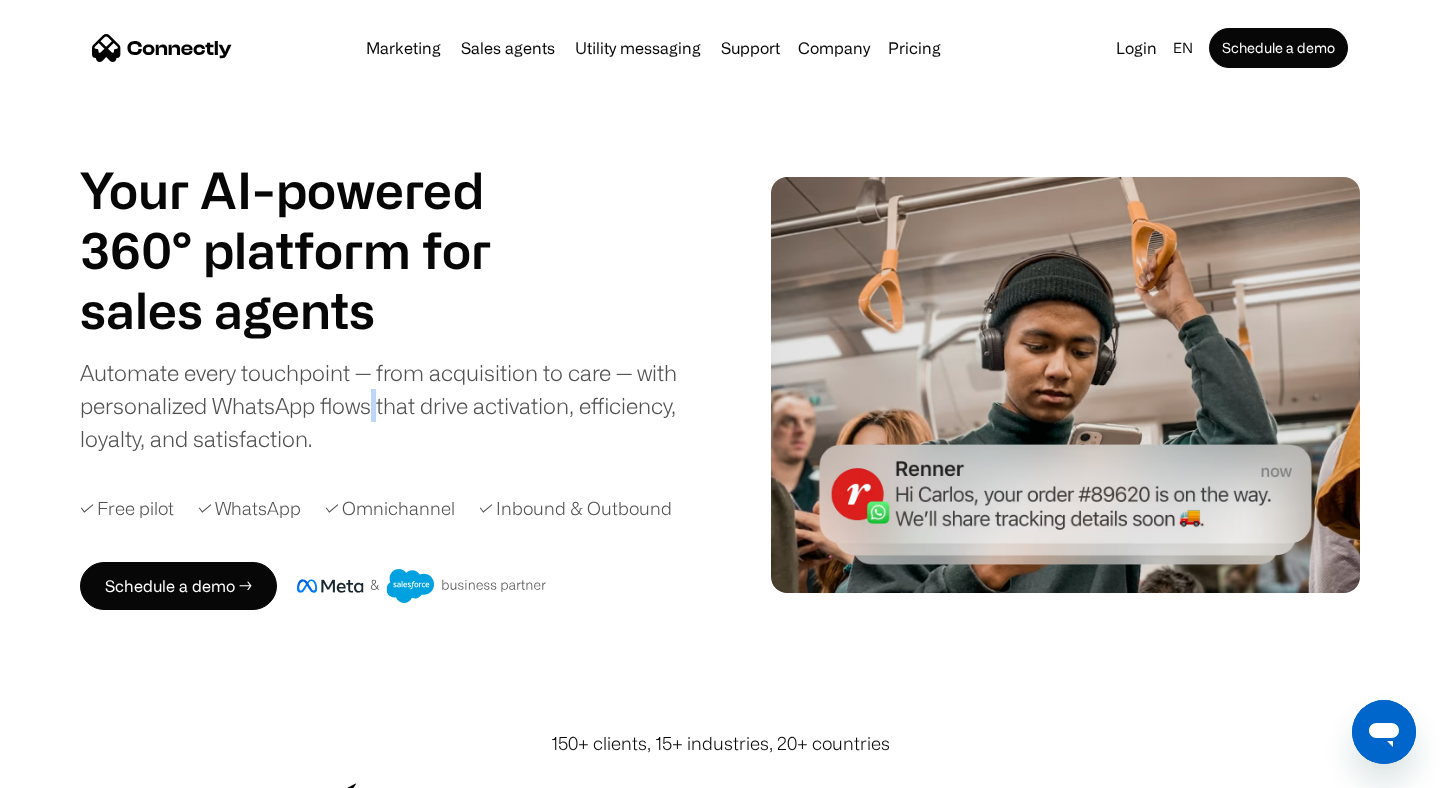 click on "Automate every touchpoint — from acquisition to care — with personalized WhatsApp flows that drive activation, efficiency, loyalty, and satisfaction." at bounding box center (395, 405) 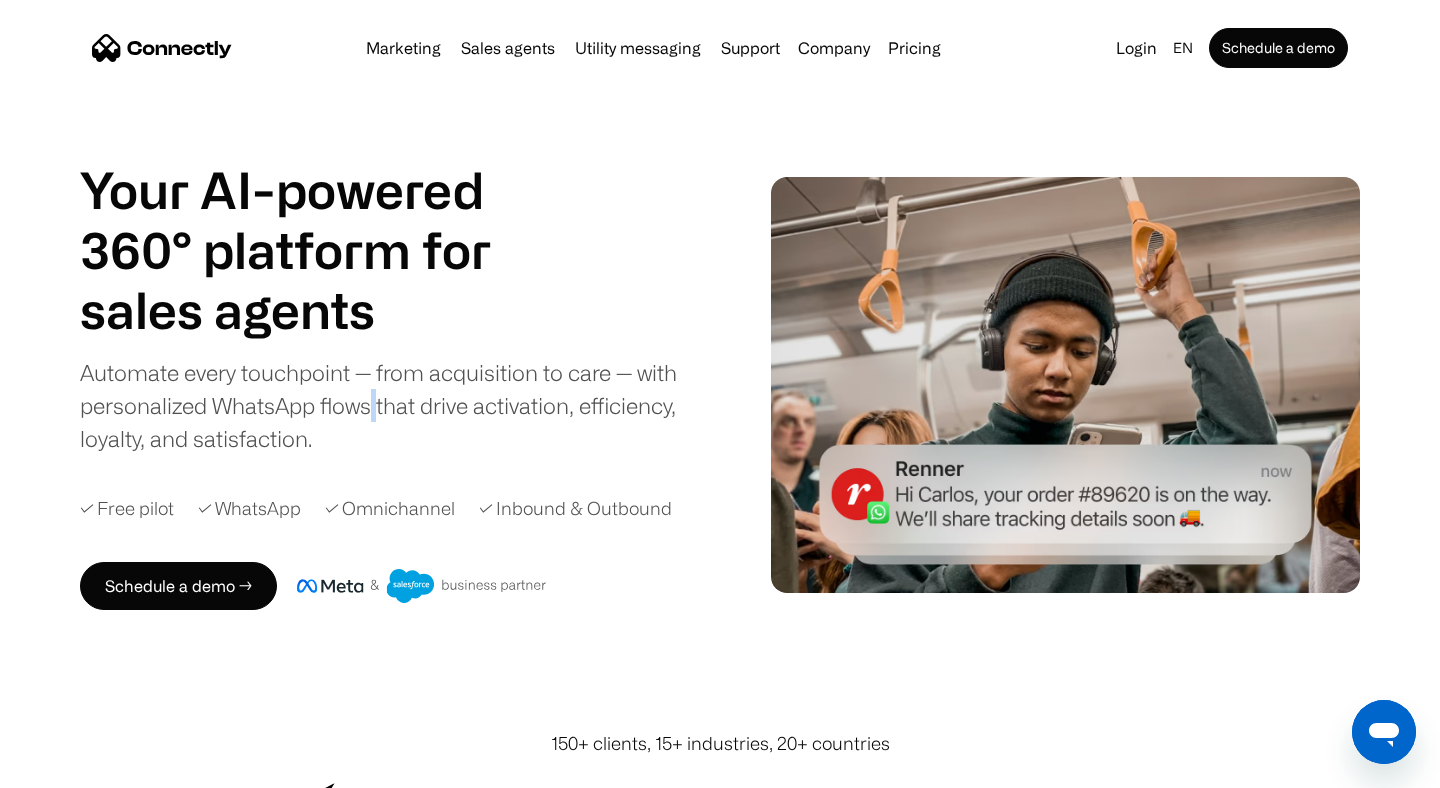 click on "Automate every touchpoint — from acquisition to care — with personalized WhatsApp flows that drive activation, efficiency, loyalty, and satisfaction." at bounding box center (395, 405) 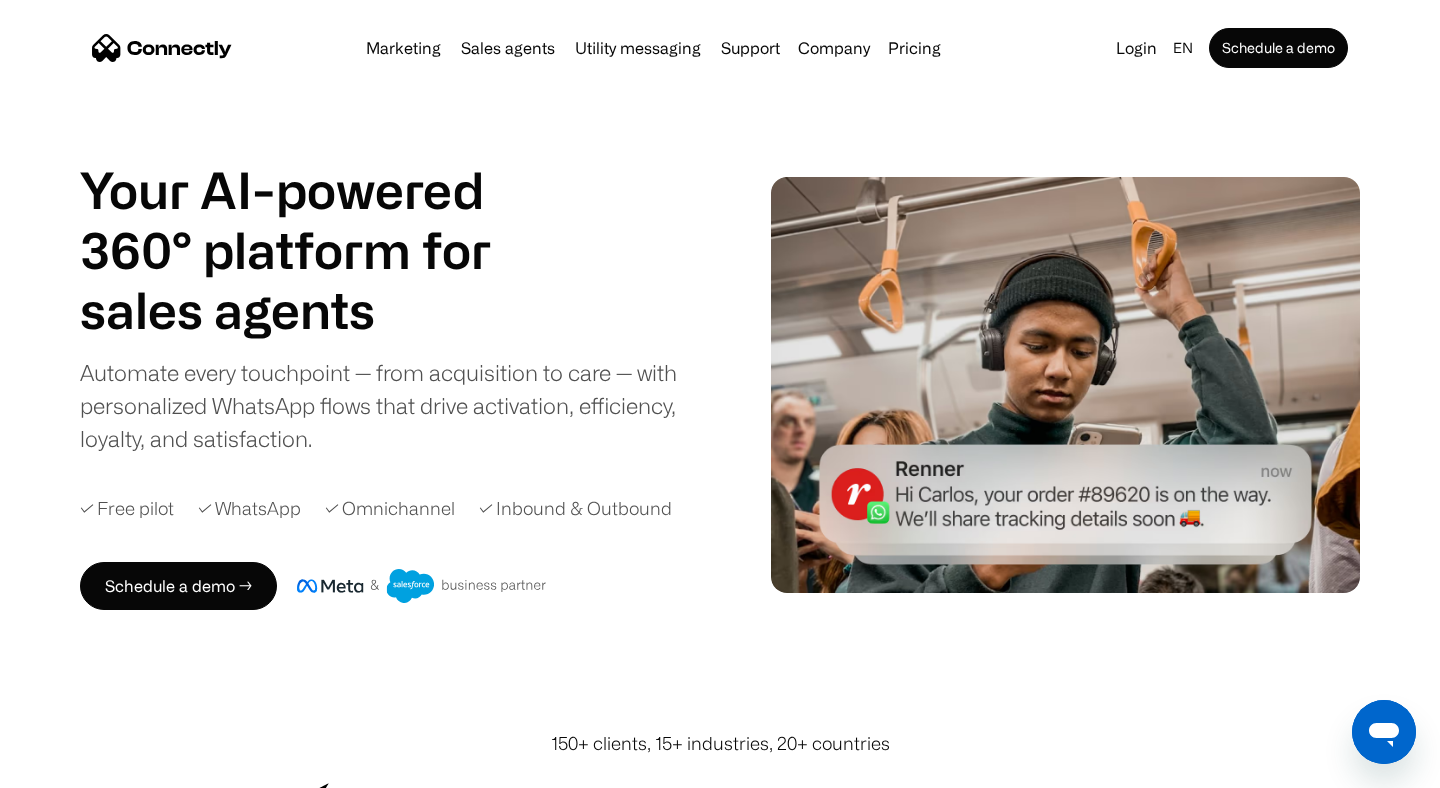 click on "Automate every touchpoint — from acquisition to care — with personalized WhatsApp flows that drive activation, efficiency, loyalty, and satisfaction." at bounding box center (395, 405) 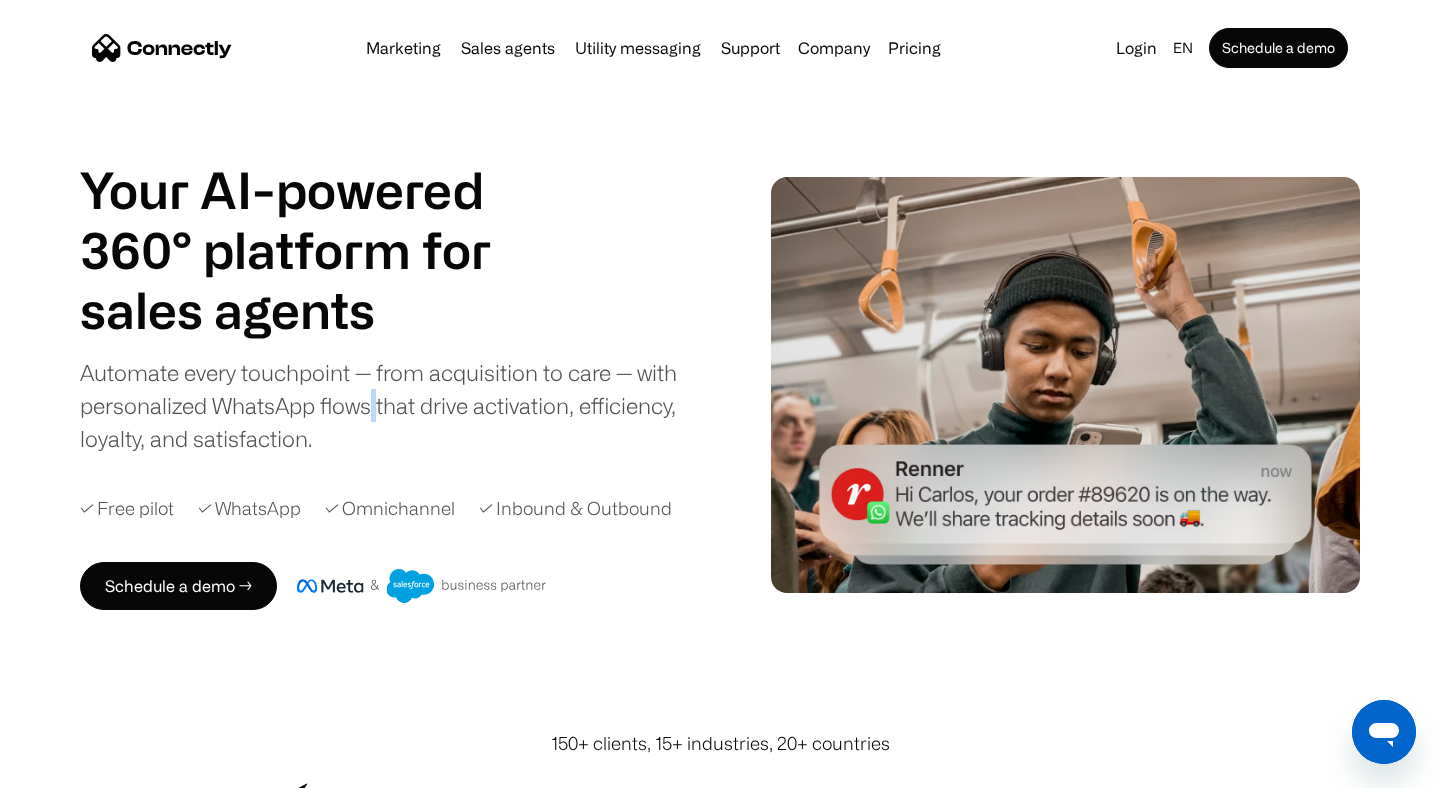click on "Automate every touchpoint — from acquisition to care — with personalized WhatsApp flows that drive activation, efficiency, loyalty, and satisfaction." at bounding box center (395, 405) 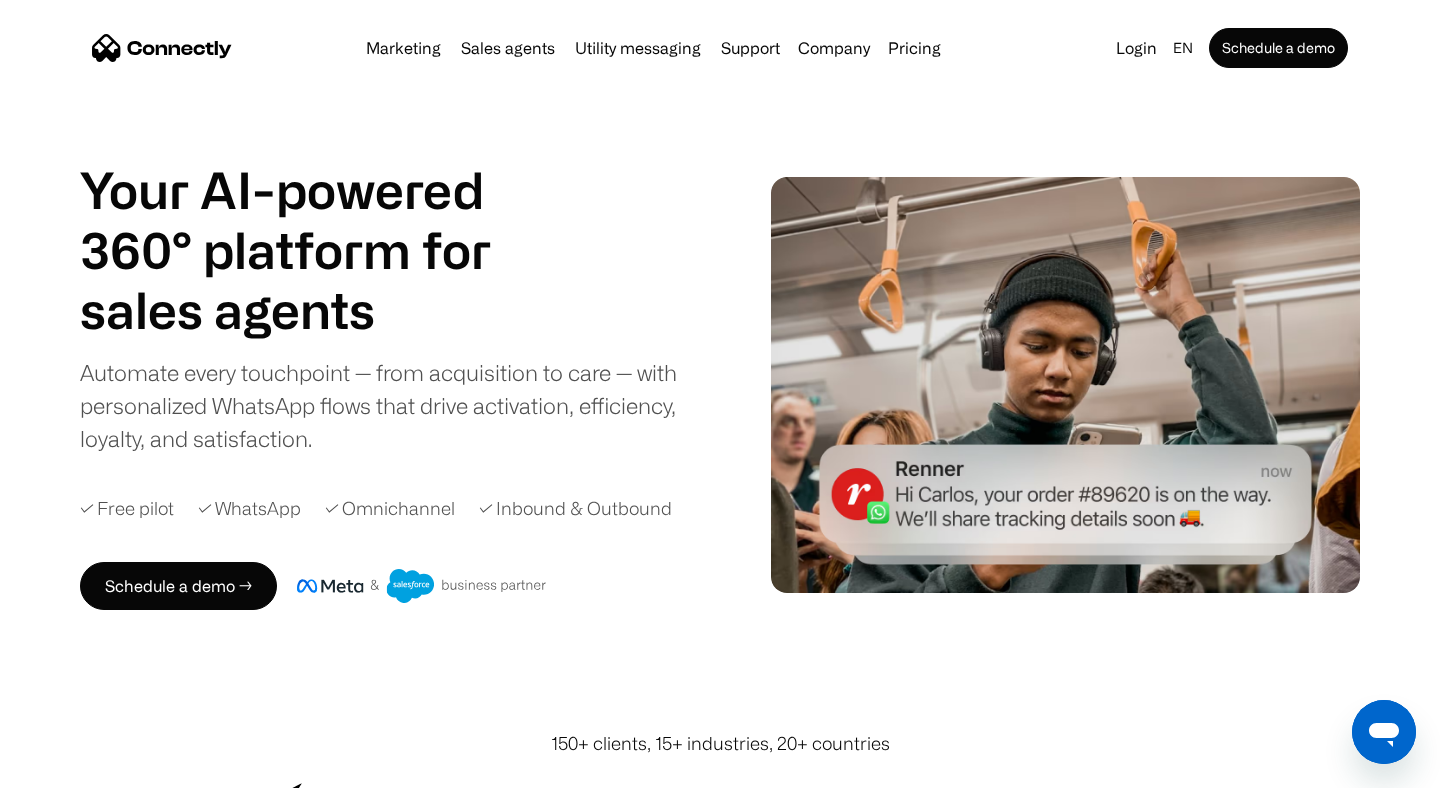 click on "Automate every touchpoint — from acquisition to care — with personalized WhatsApp flows that drive activation, efficiency, loyalty, and satisfaction." at bounding box center [395, 405] 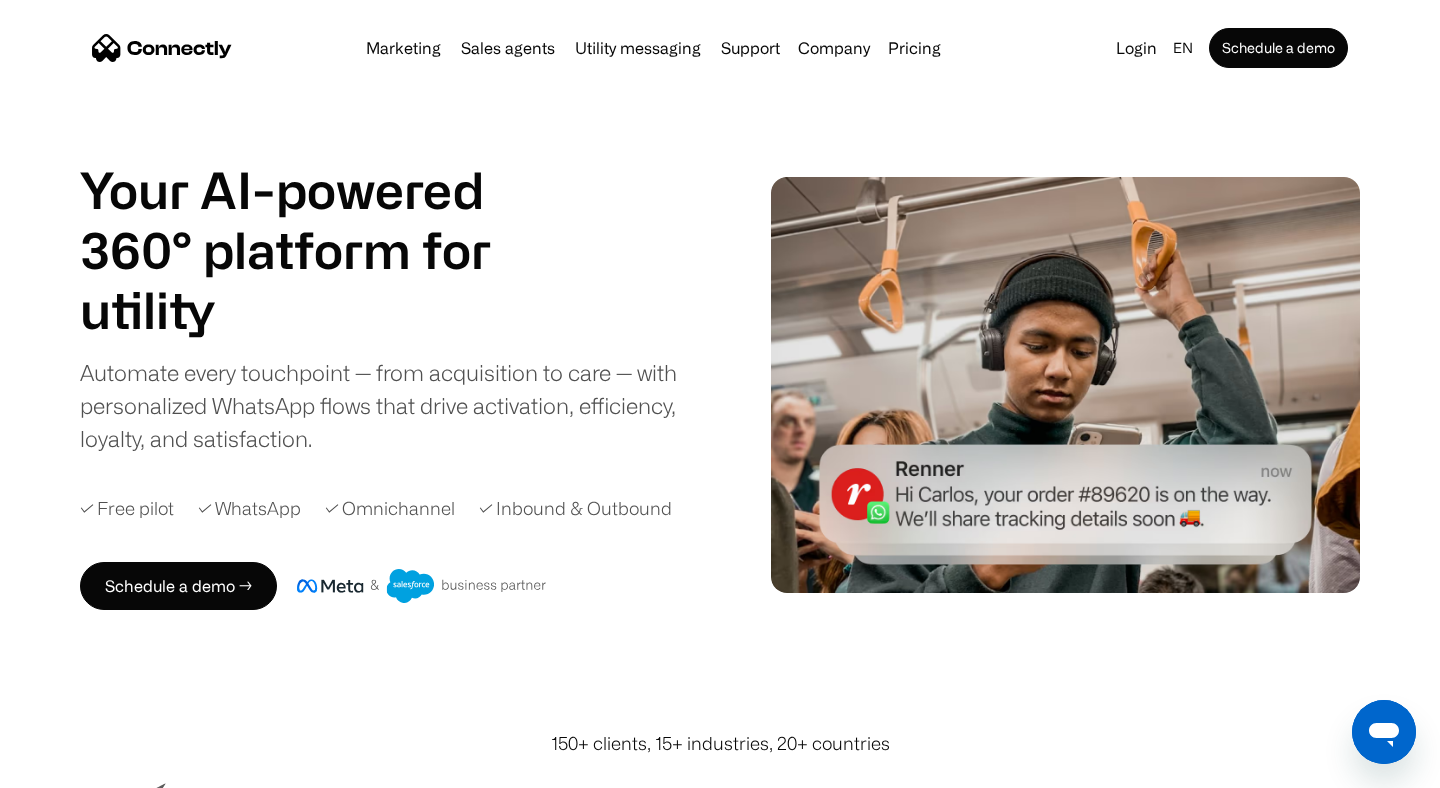 click on "Automate every touchpoint — from acquisition to care — with personalized WhatsApp flows that drive activation, efficiency, loyalty, and satisfaction." at bounding box center [395, 405] 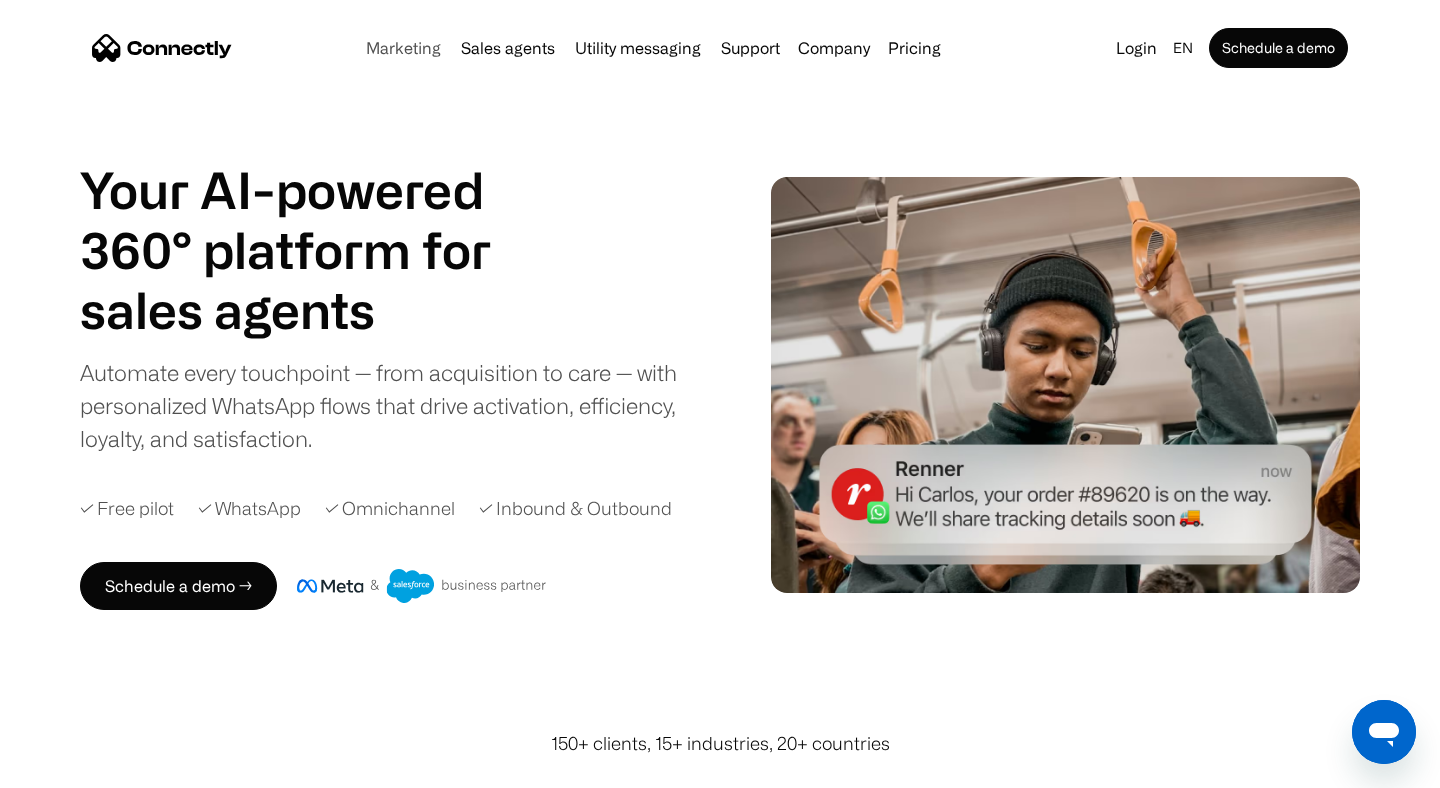 click on "Marketing" at bounding box center [403, 48] 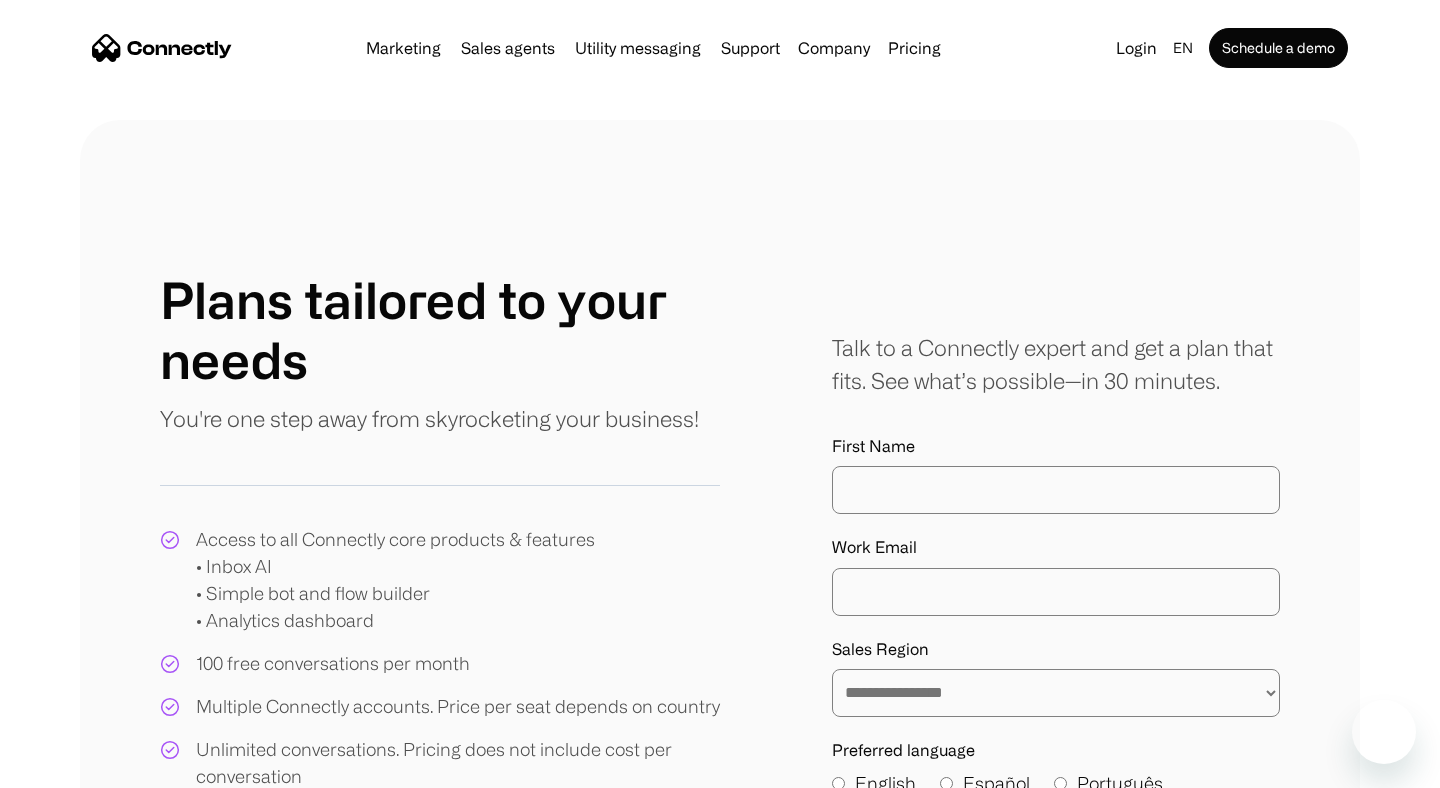 scroll, scrollTop: 0, scrollLeft: 0, axis: both 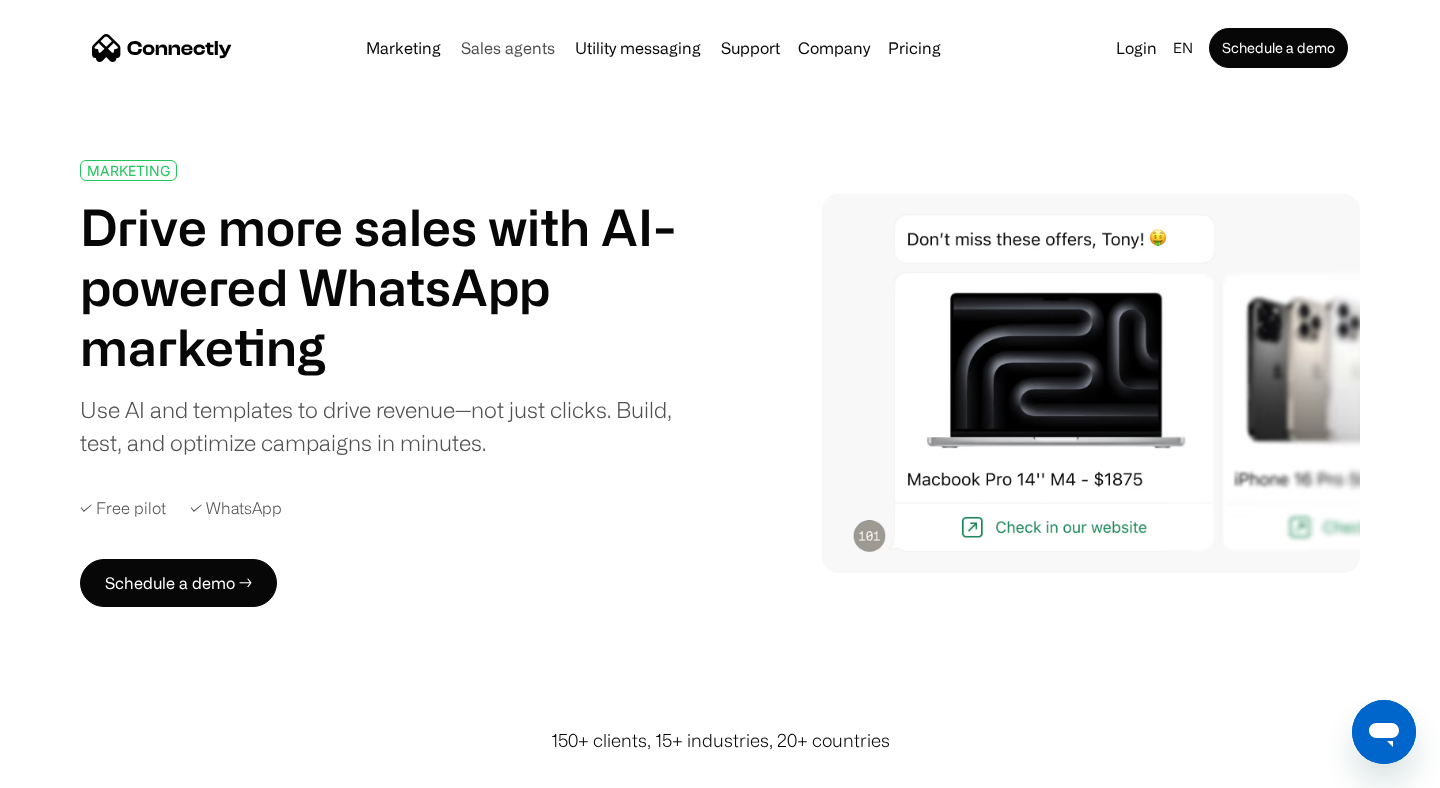 click on "Sales agents" at bounding box center (508, 48) 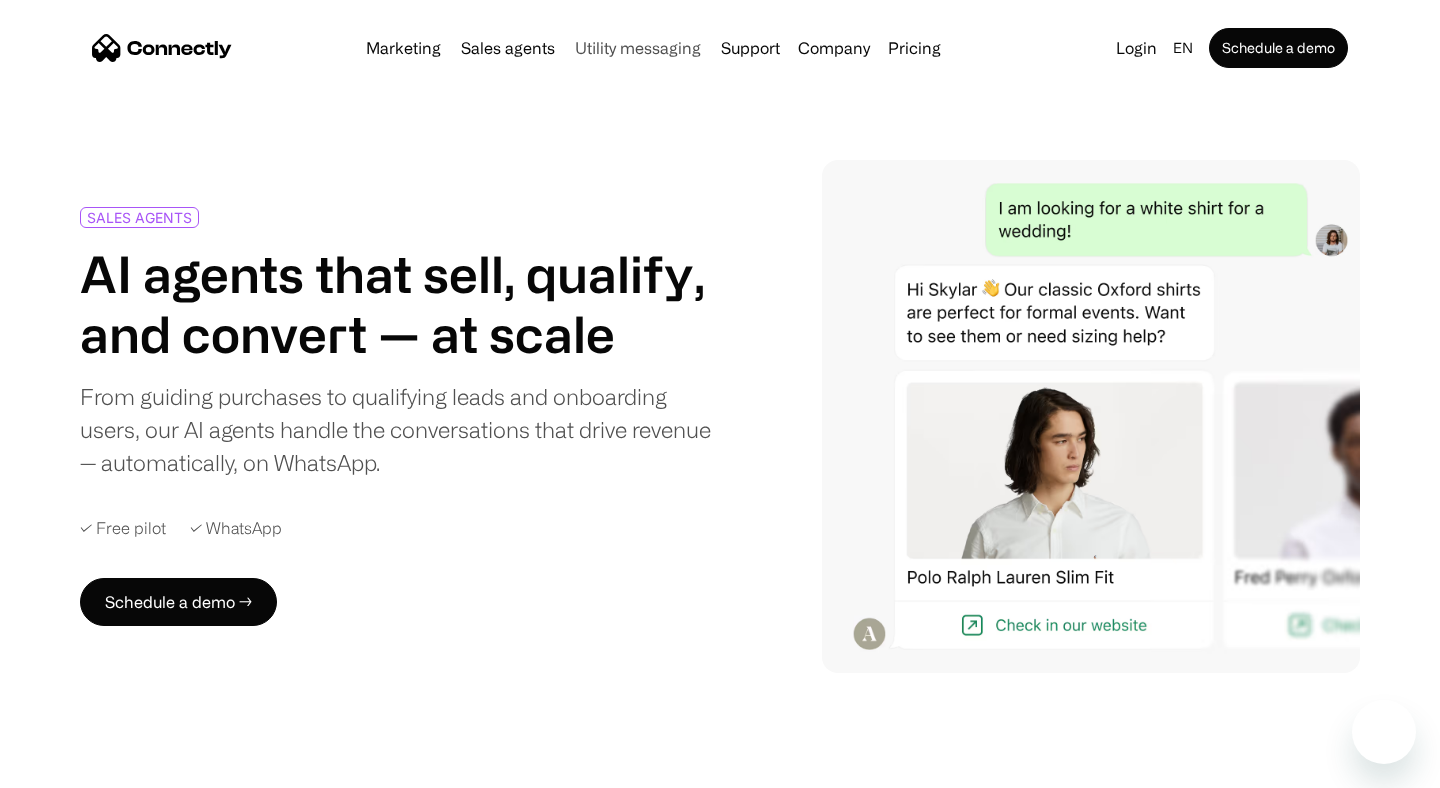 scroll, scrollTop: 0, scrollLeft: 0, axis: both 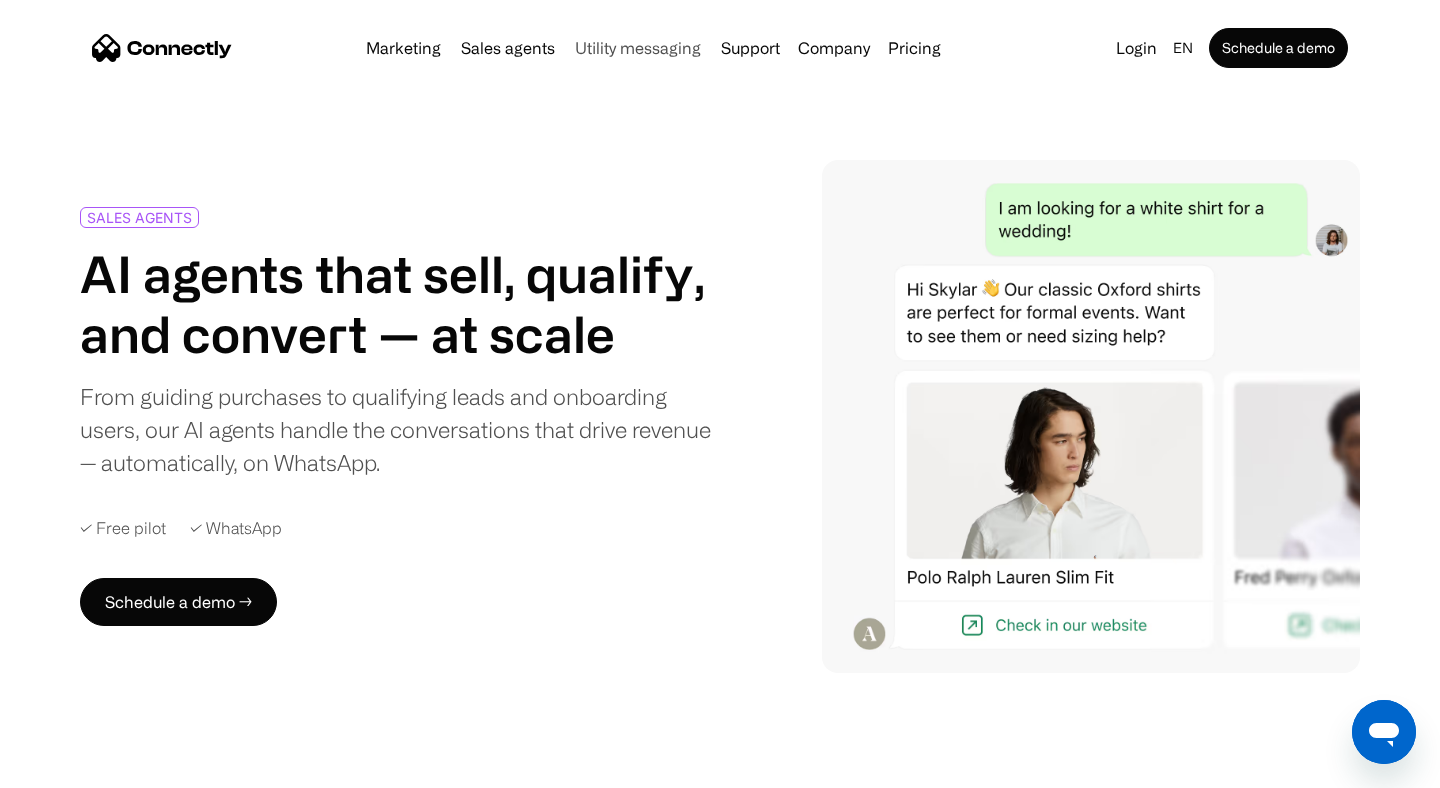 click on "Utility messaging" at bounding box center [638, 48] 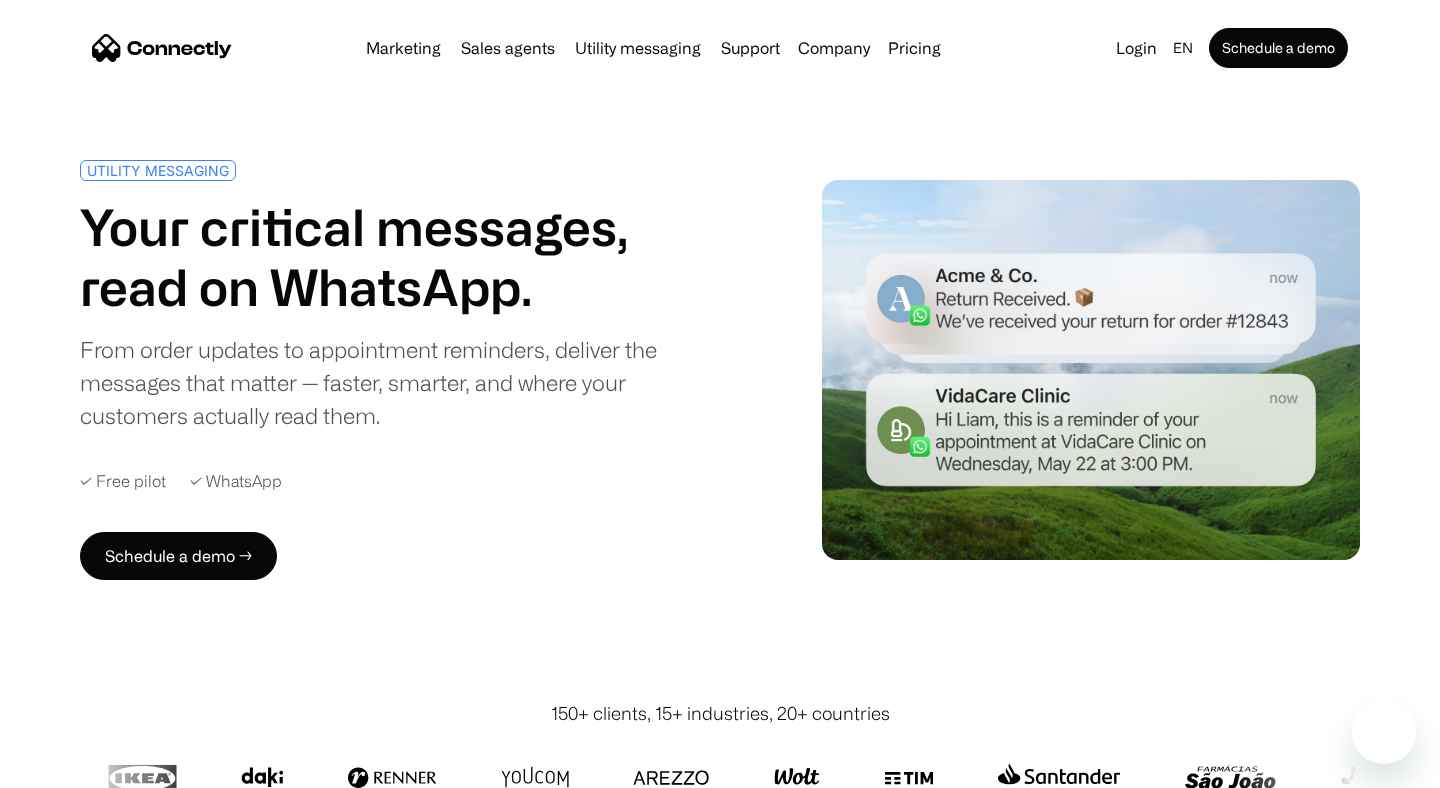 scroll, scrollTop: 0, scrollLeft: 0, axis: both 